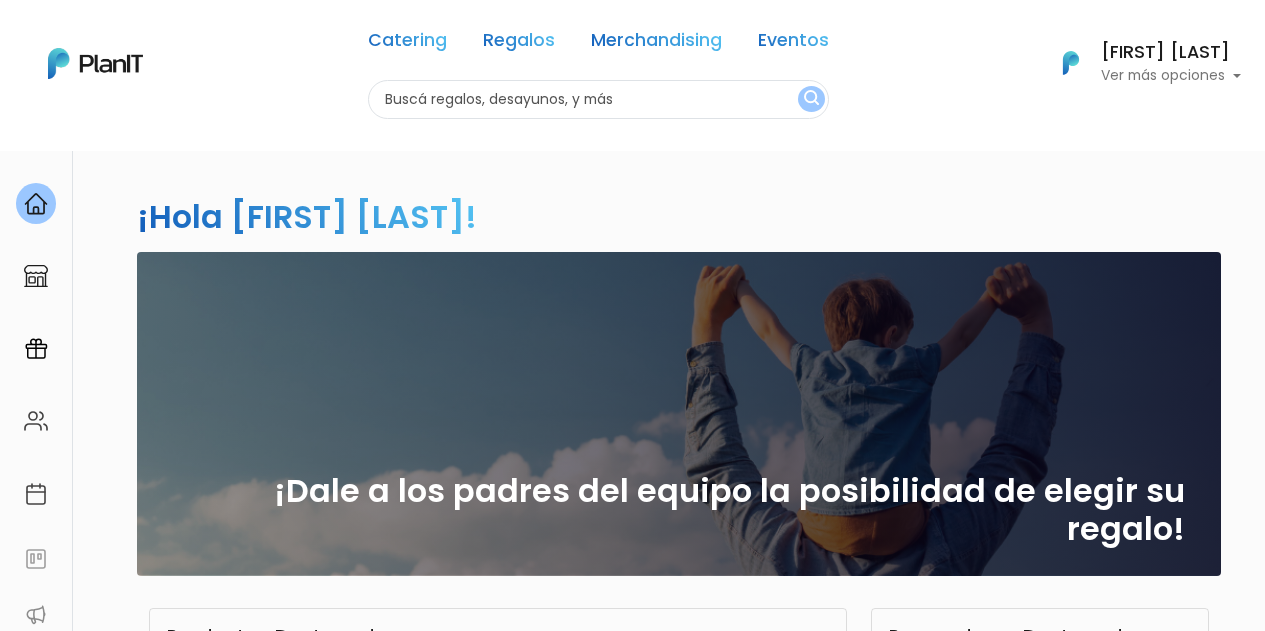scroll, scrollTop: 0, scrollLeft: 0, axis: both 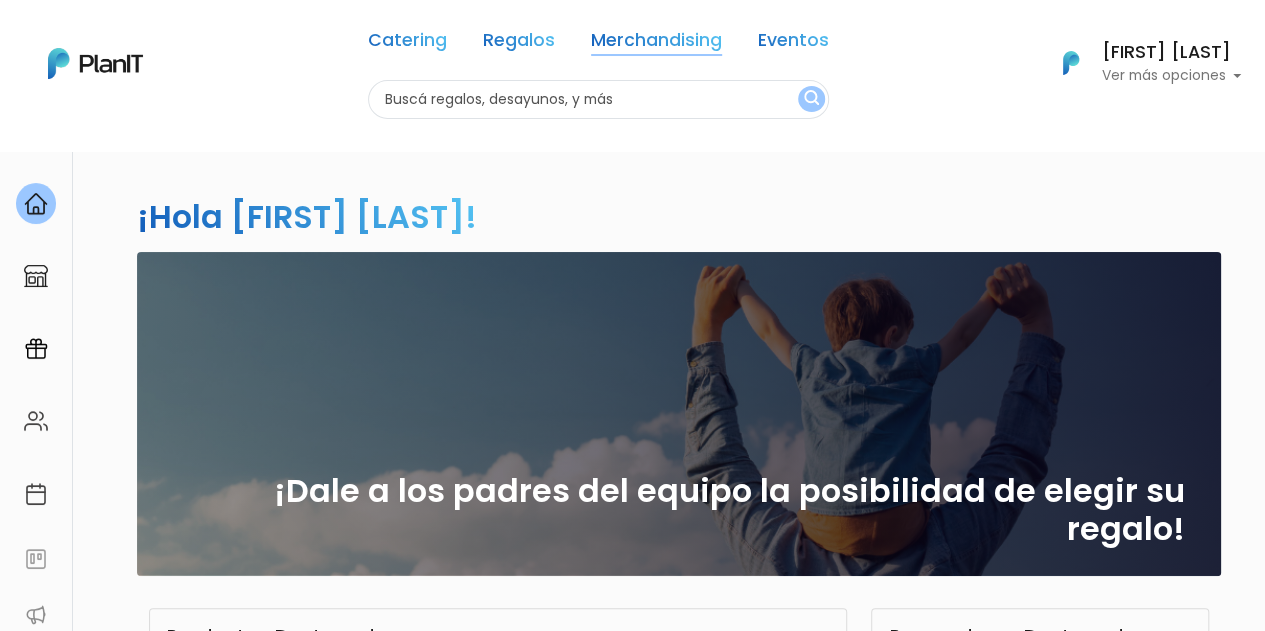 click on "Merchandising" at bounding box center [656, 44] 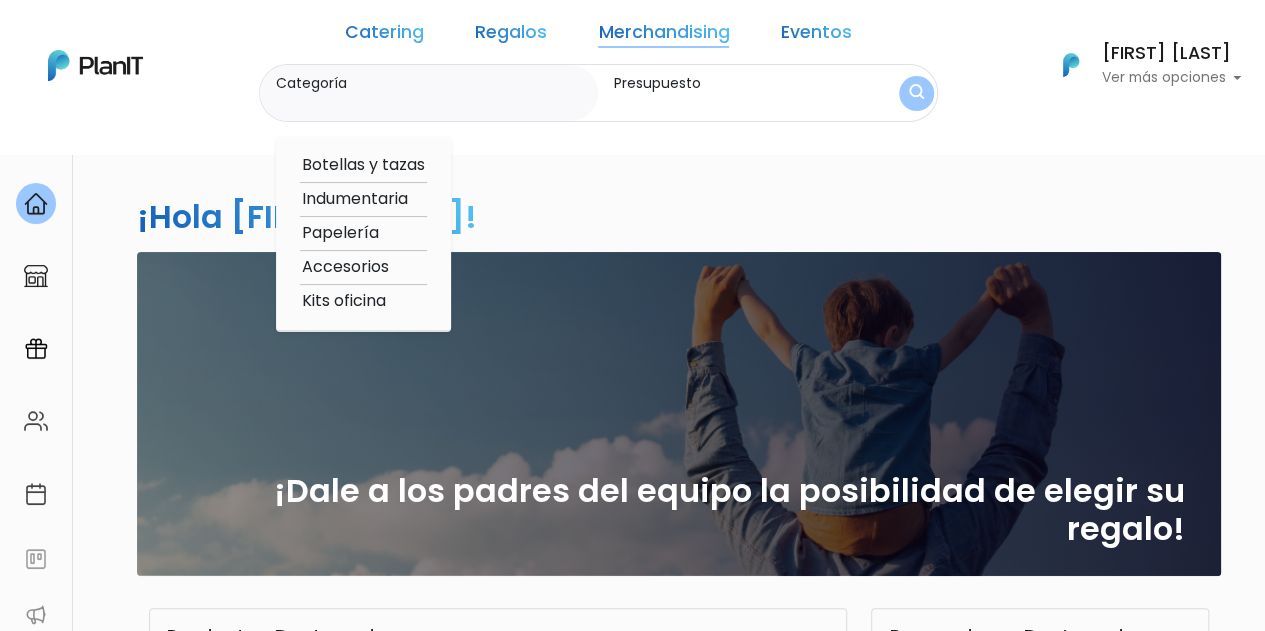 click on "Regalos" at bounding box center [511, 36] 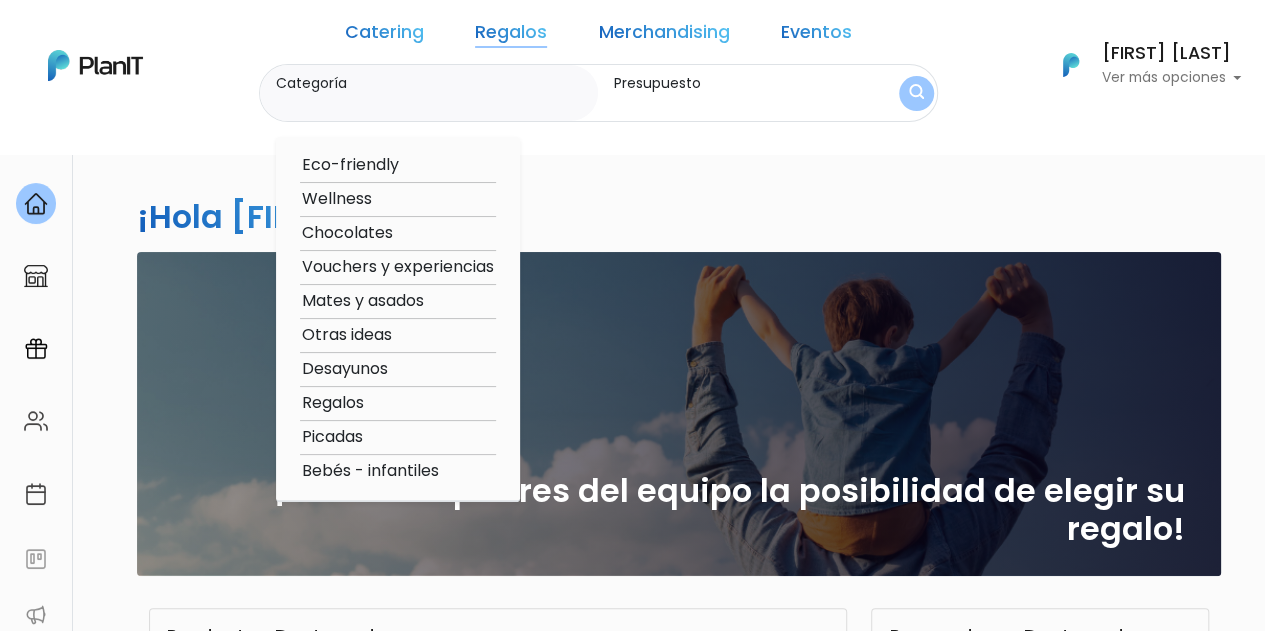 click on "Regalos" at bounding box center [511, 36] 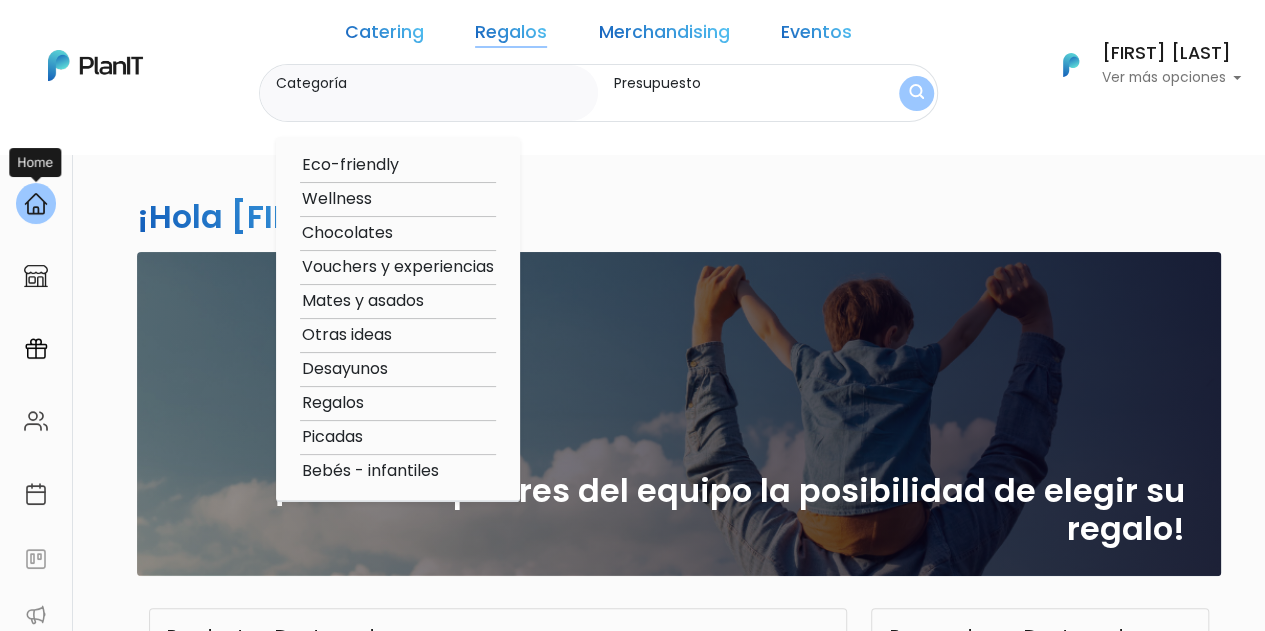 click at bounding box center (36, 204) 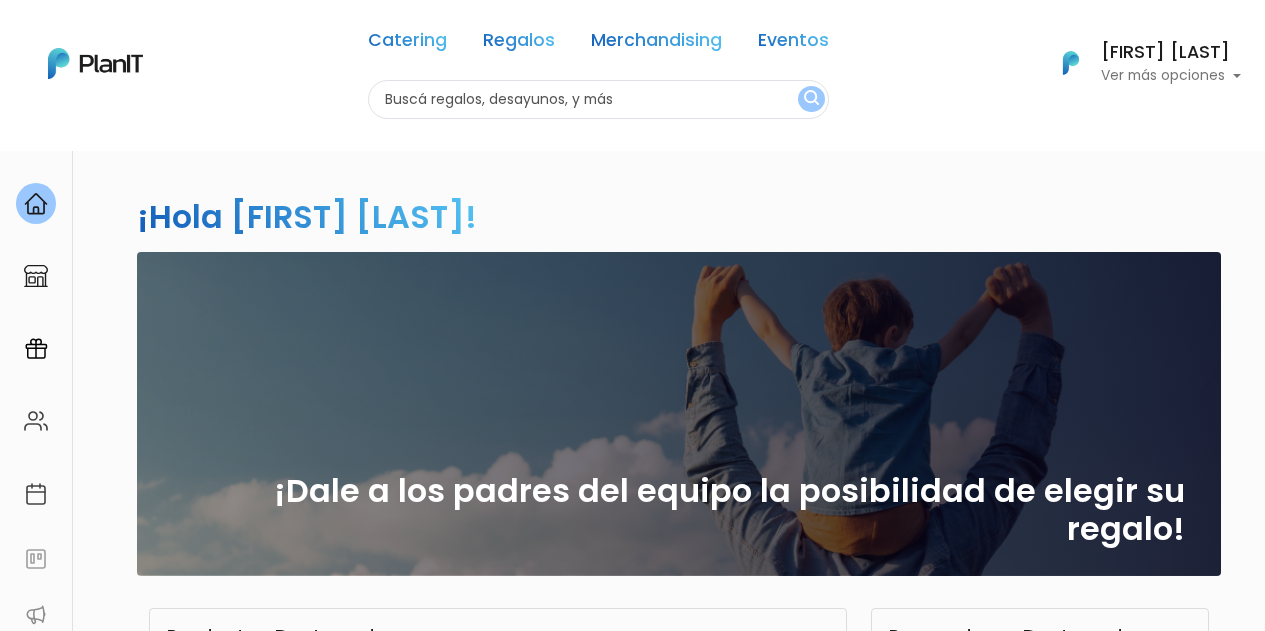 scroll, scrollTop: 0, scrollLeft: 0, axis: both 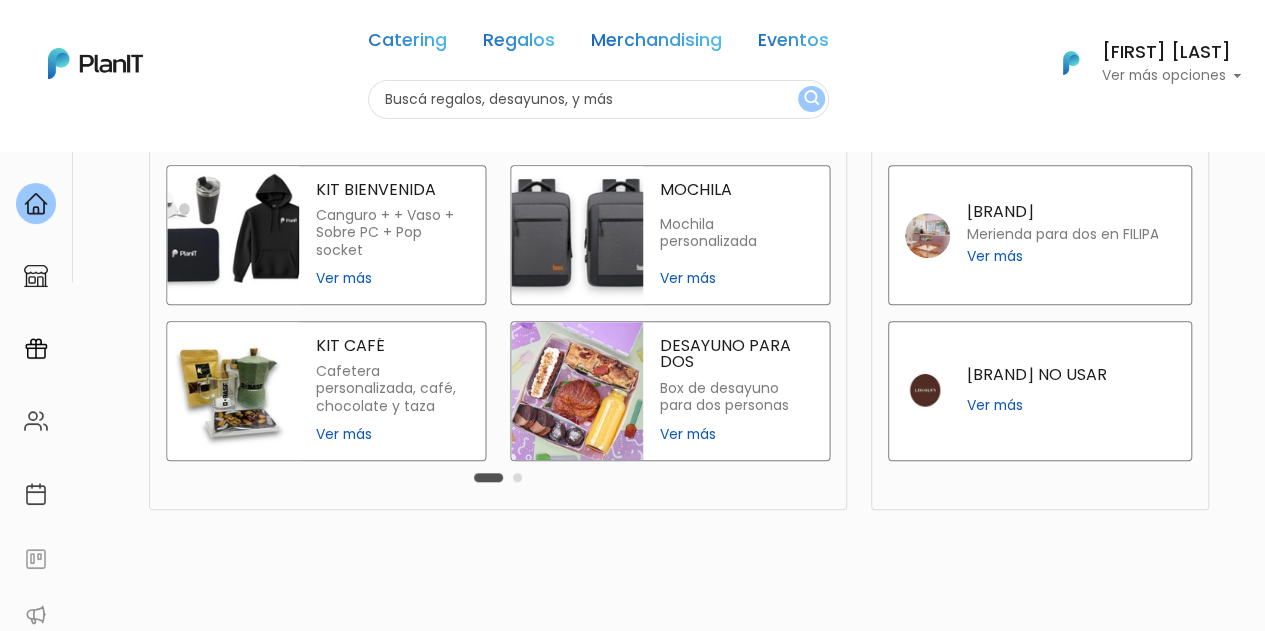 click on "Ver más" at bounding box center (737, 278) 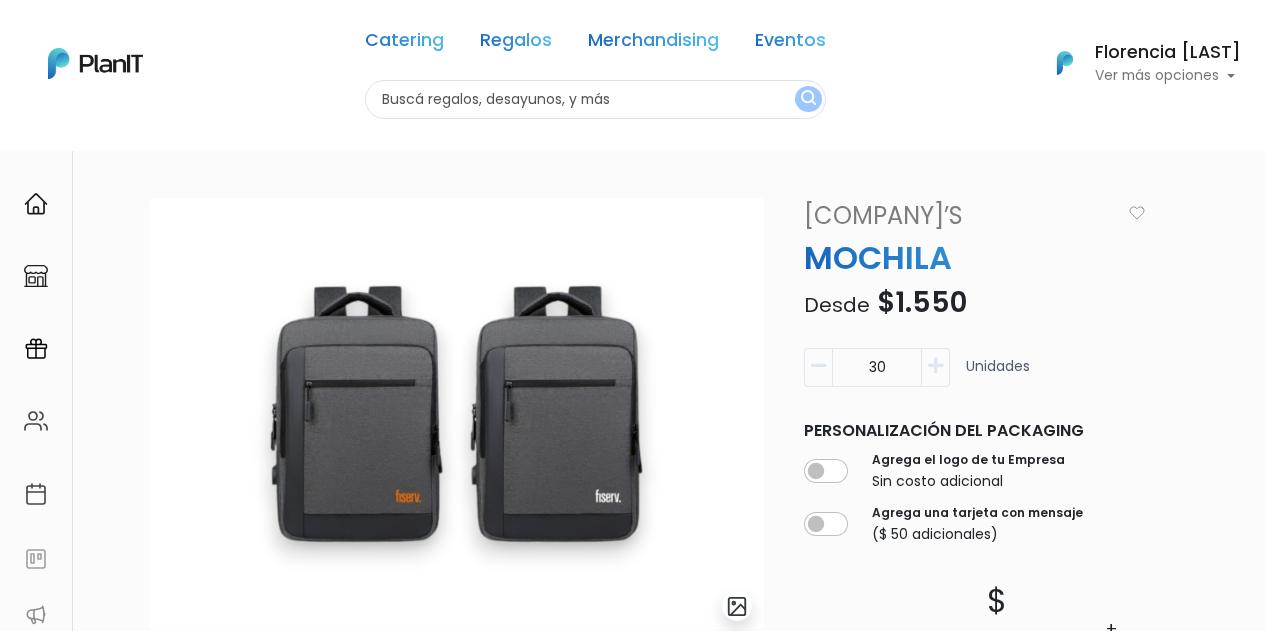 scroll, scrollTop: 0, scrollLeft: 0, axis: both 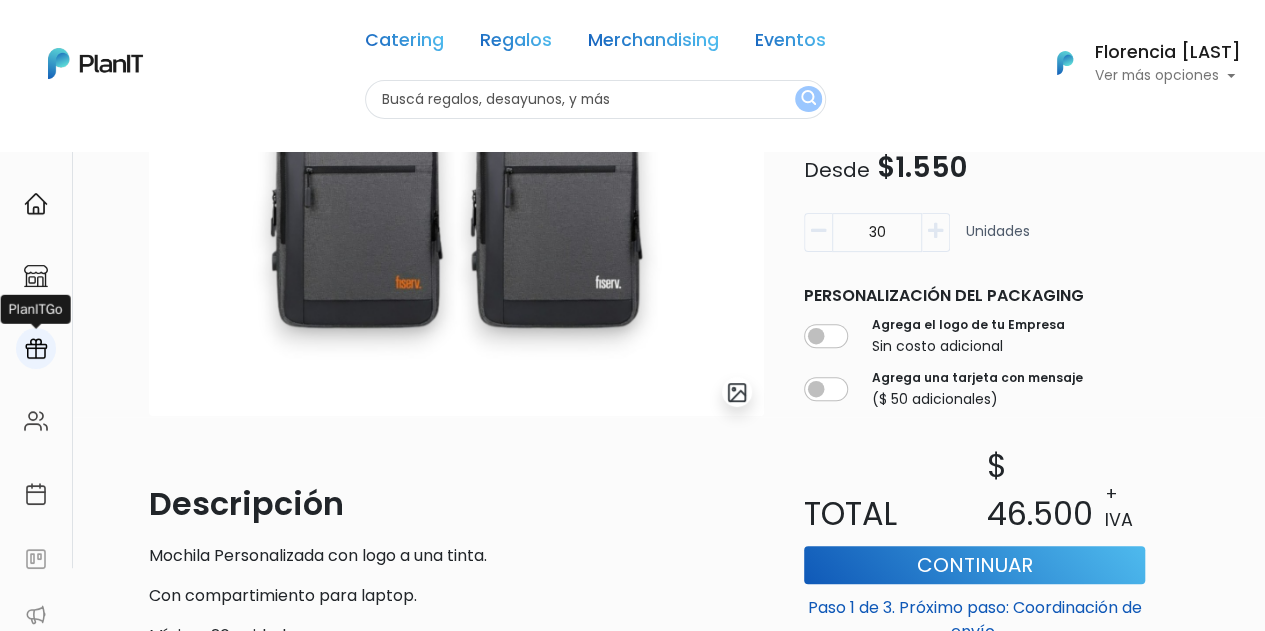 click at bounding box center [36, 349] 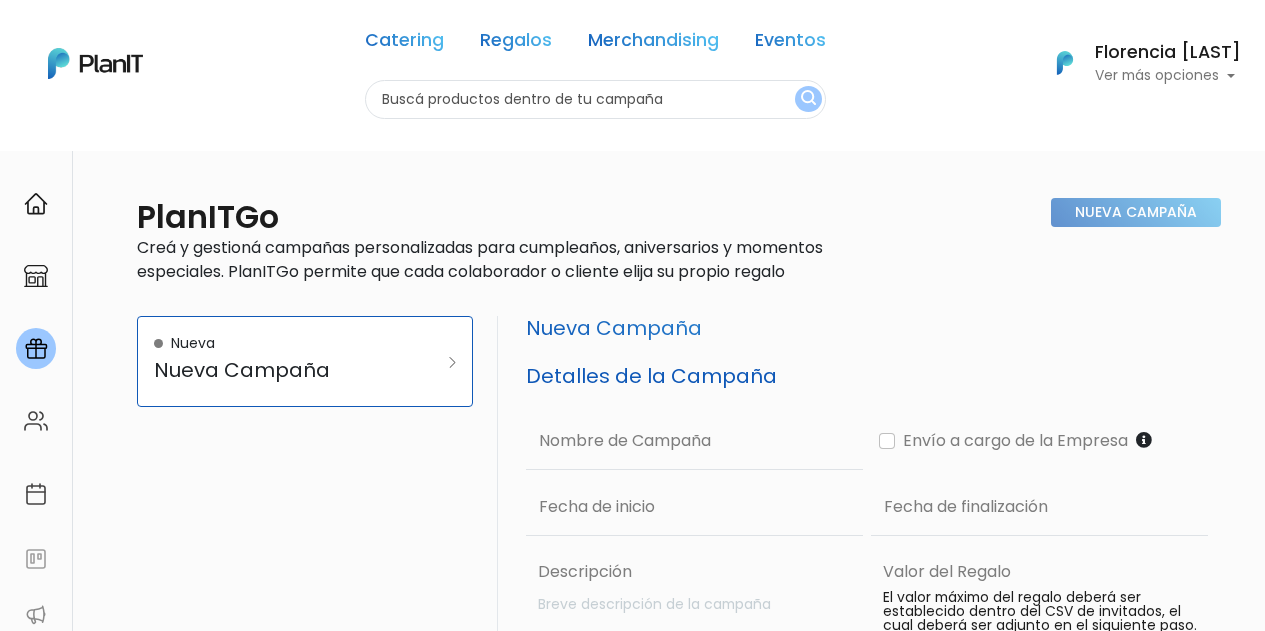 scroll, scrollTop: 0, scrollLeft: 0, axis: both 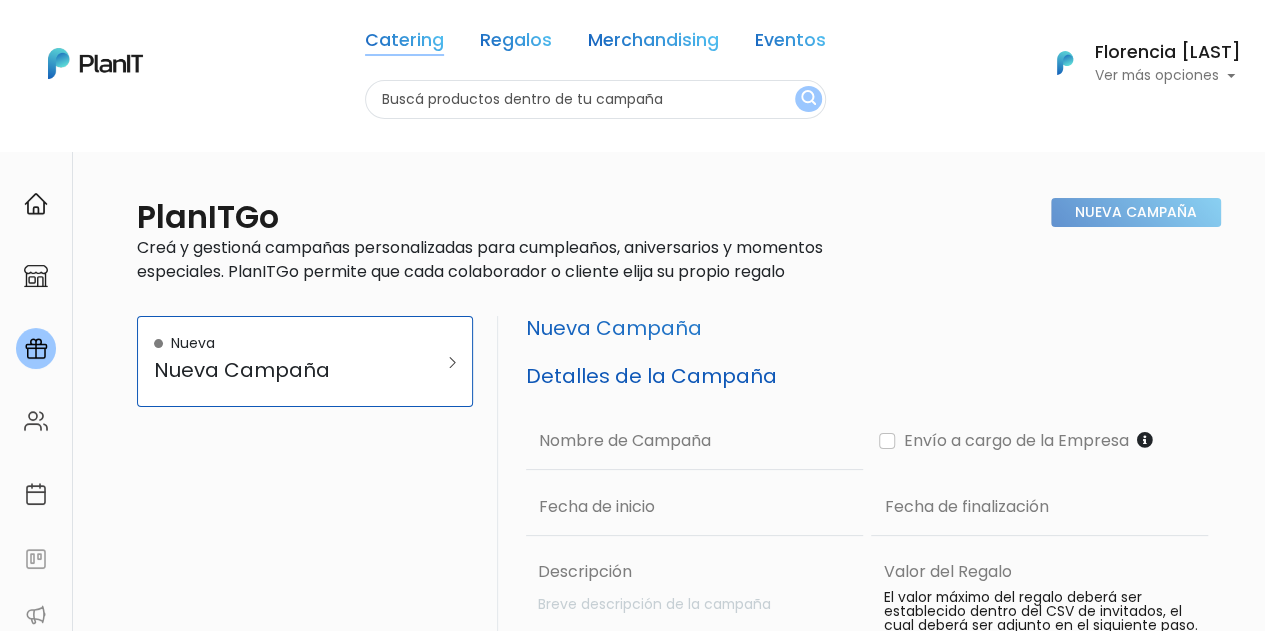 click on "Catering" at bounding box center [404, 44] 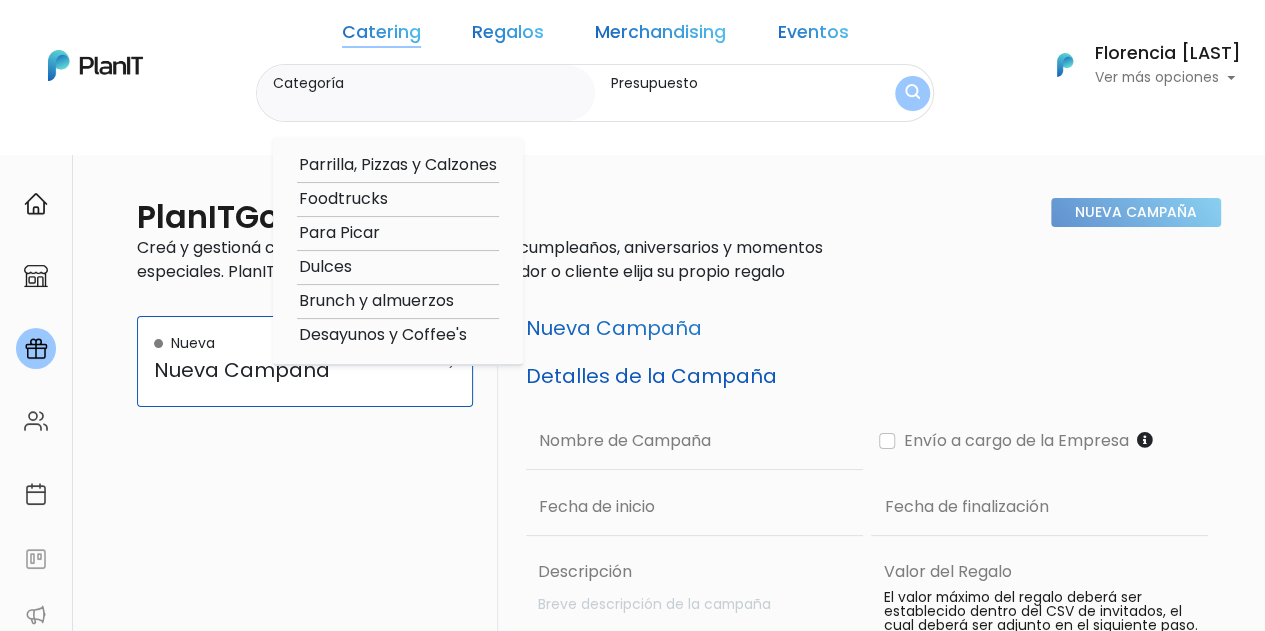 click on "Foodtrucks" at bounding box center (398, 199) 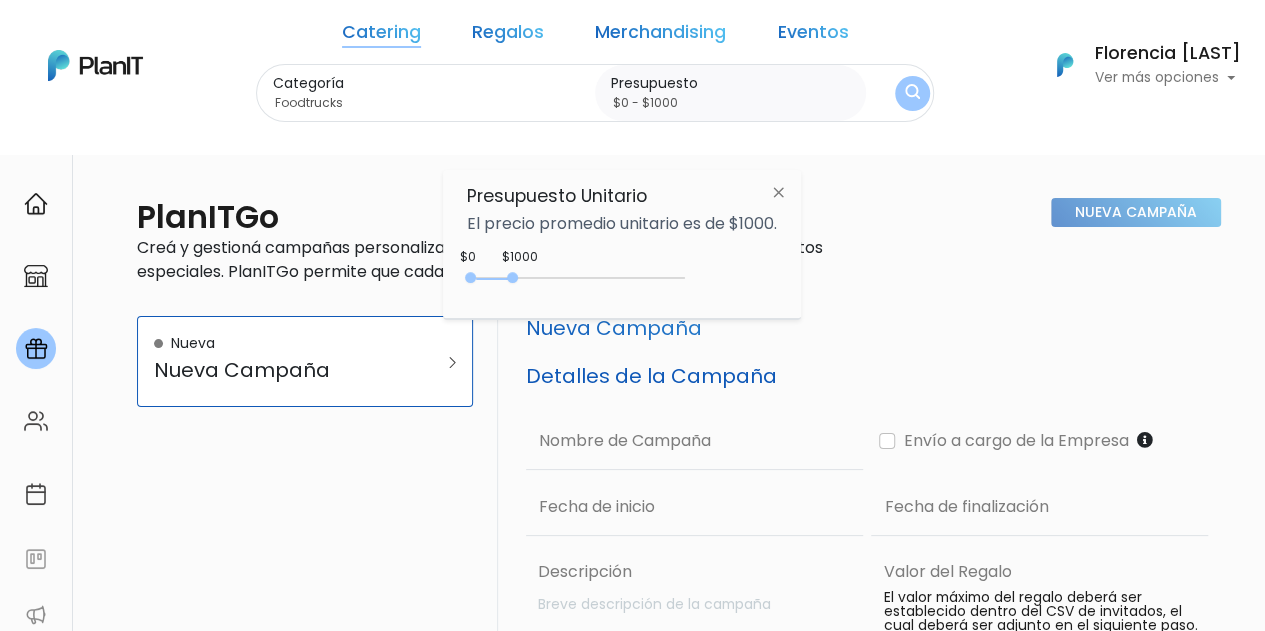 click at bounding box center (912, 93) 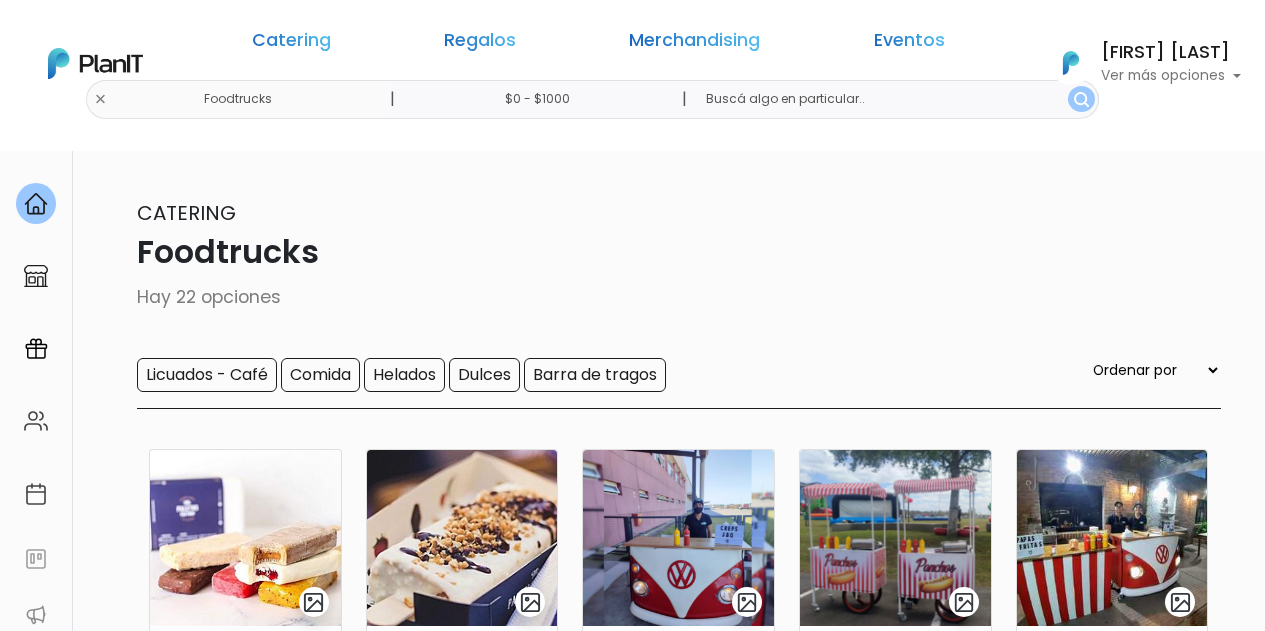 scroll, scrollTop: 0, scrollLeft: 0, axis: both 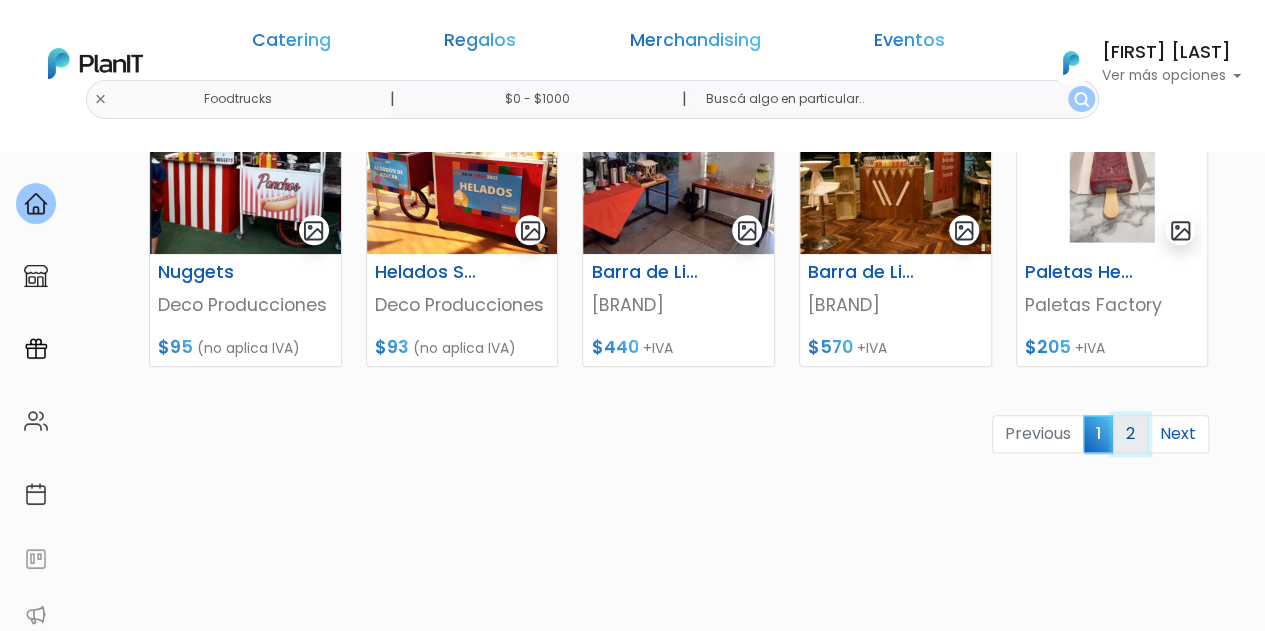 click on "2" at bounding box center [1130, 434] 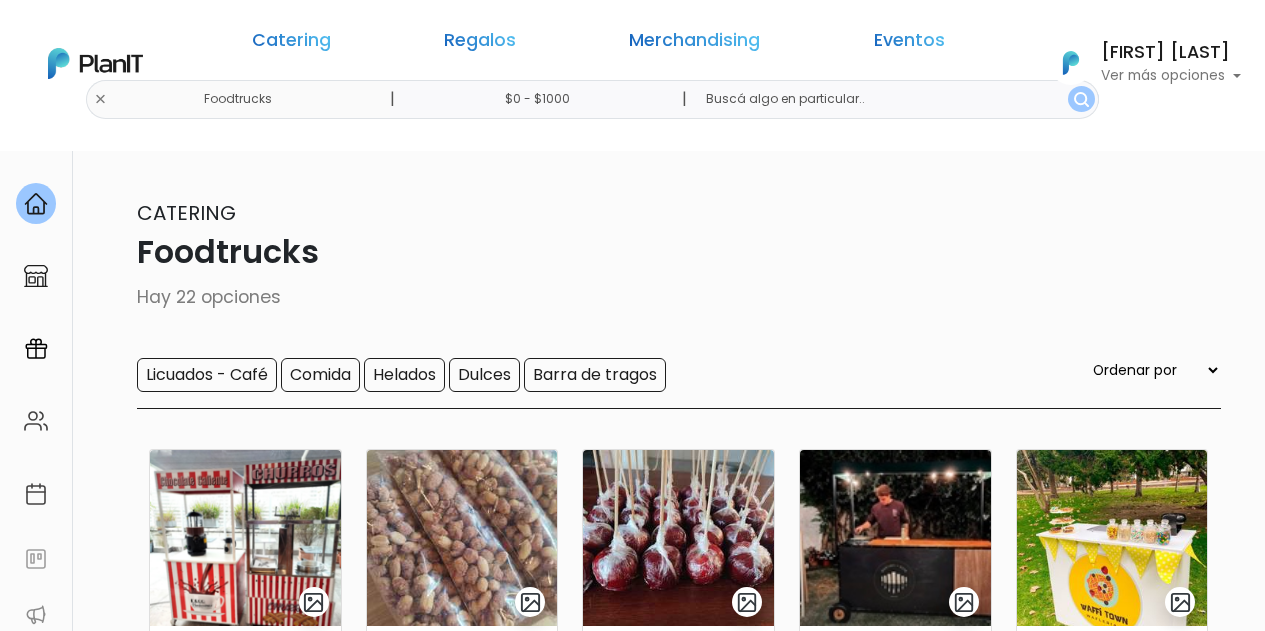 scroll, scrollTop: 0, scrollLeft: 0, axis: both 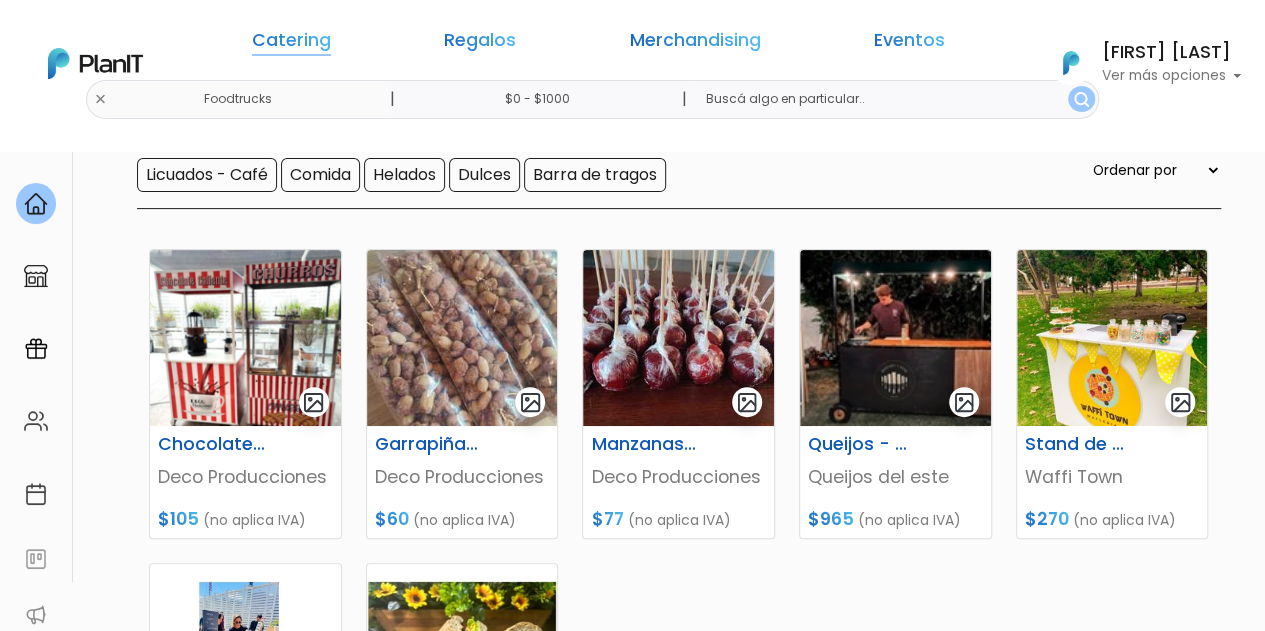 click on "Catering" at bounding box center [291, 44] 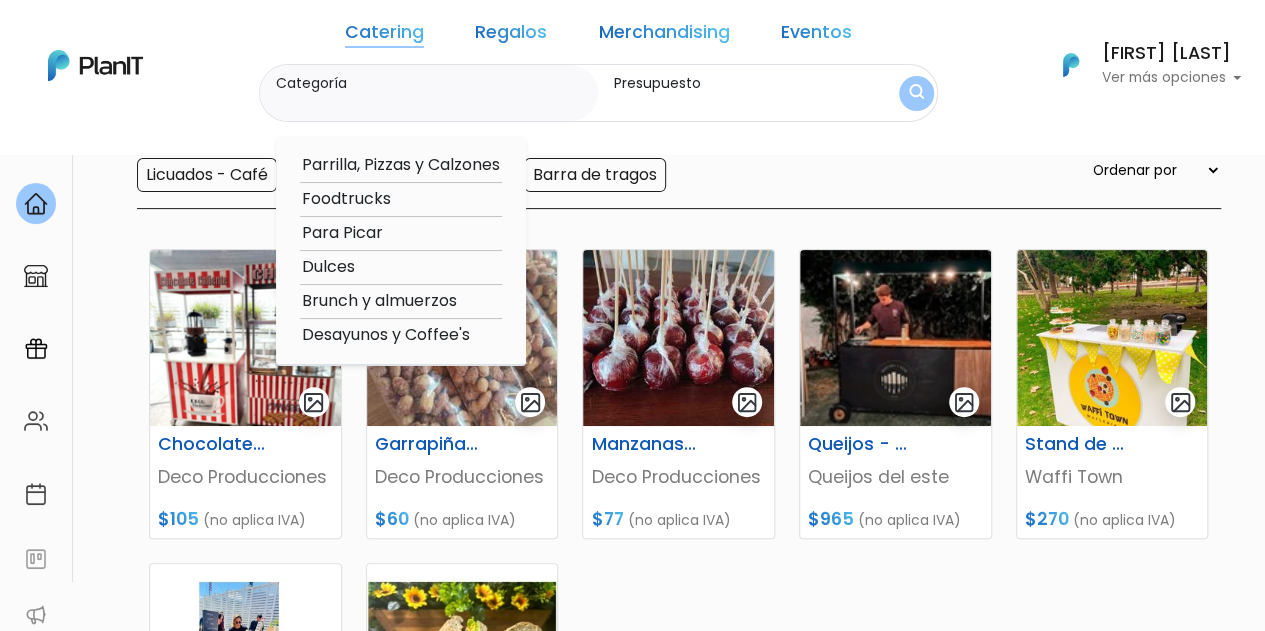 click on "Para Picar" at bounding box center (401, 233) 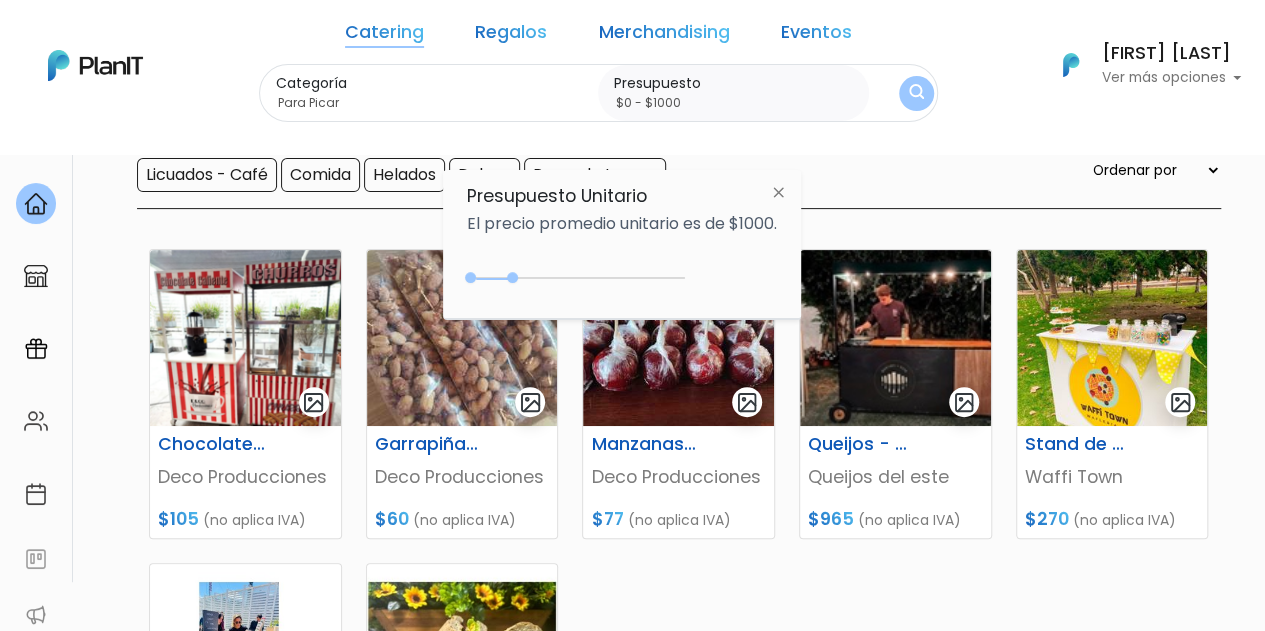 click at bounding box center (916, 93) 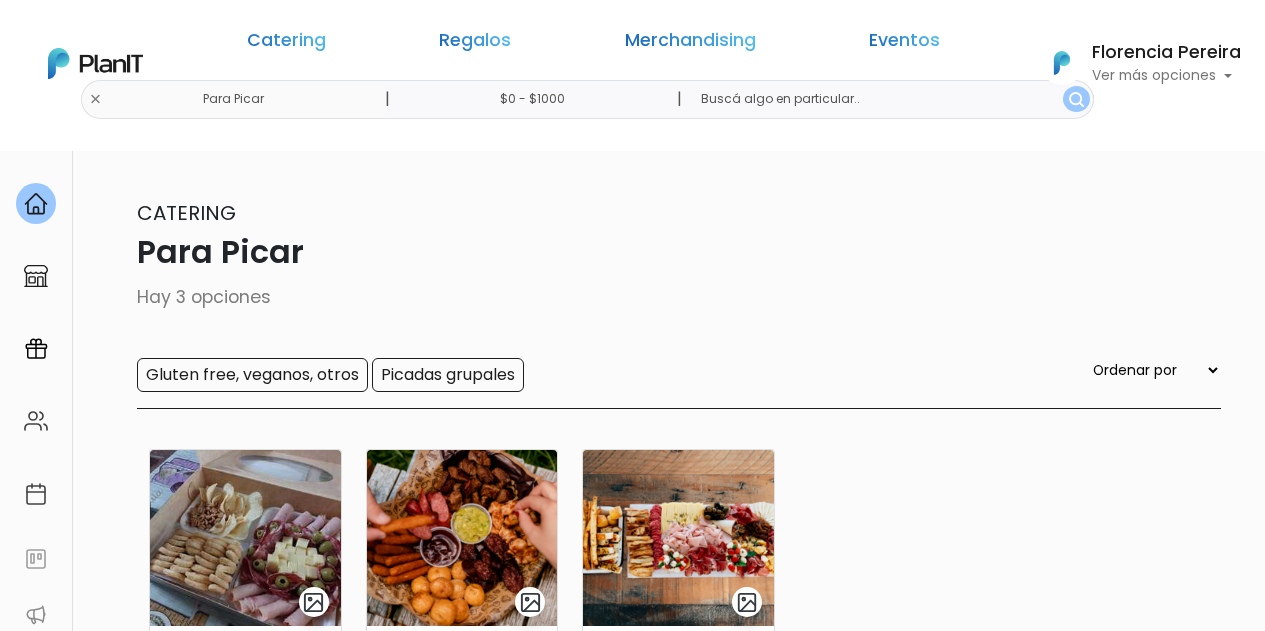 scroll, scrollTop: 0, scrollLeft: 0, axis: both 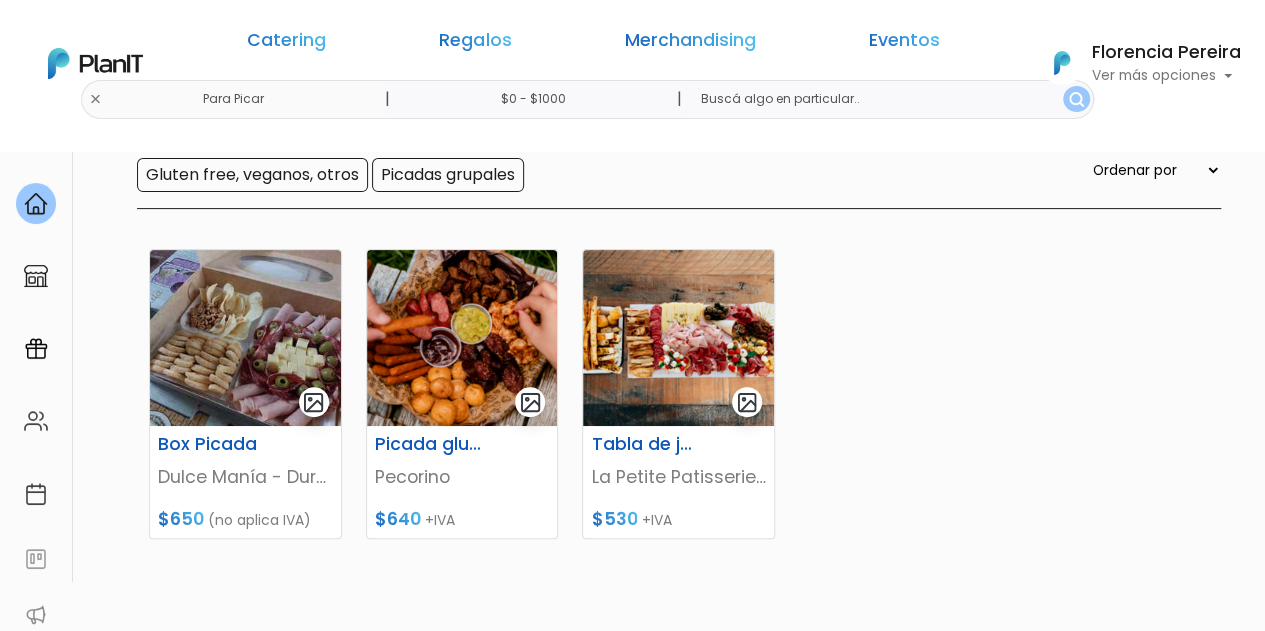 click on "$0 - $1000" at bounding box center (537, 99) 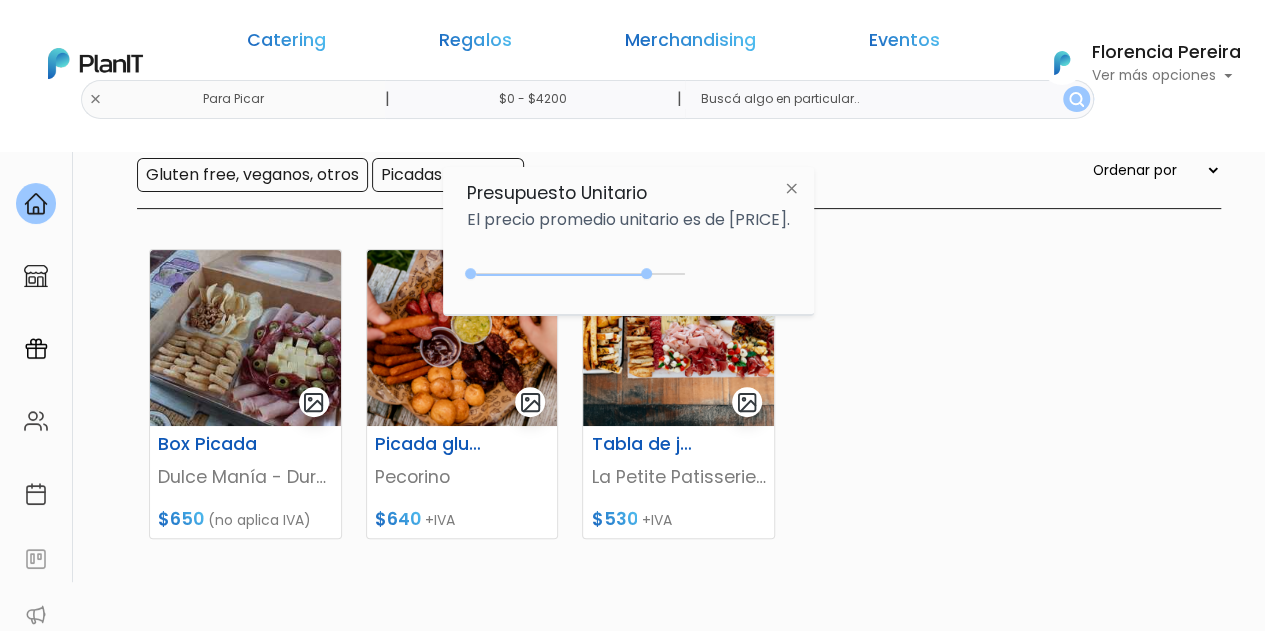 drag, startPoint x: 511, startPoint y: 273, endPoint x: 650, endPoint y: 303, distance: 142.20056 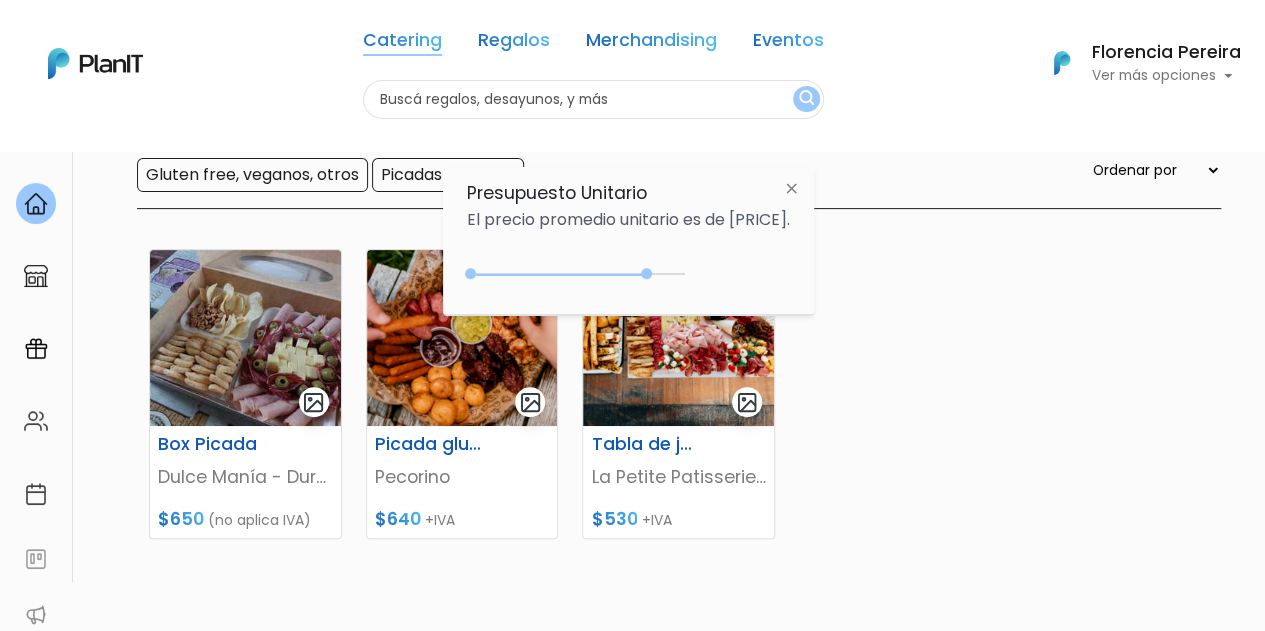 click on "Catering" at bounding box center (402, 44) 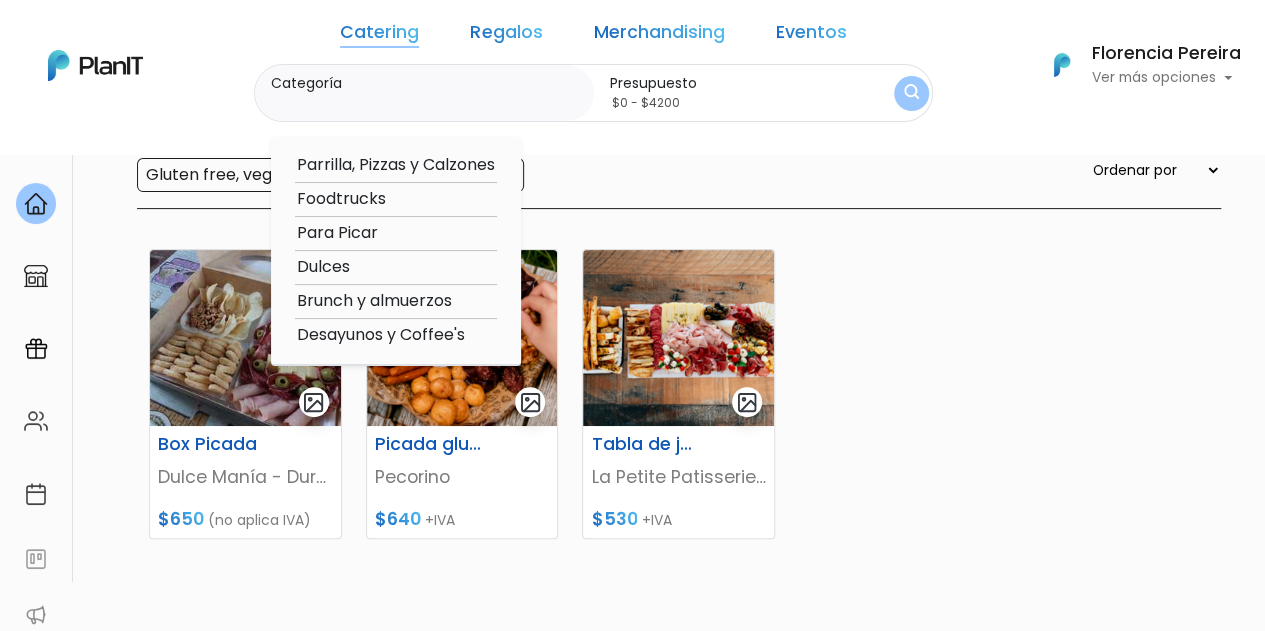 click on "Foodtrucks" at bounding box center (396, 199) 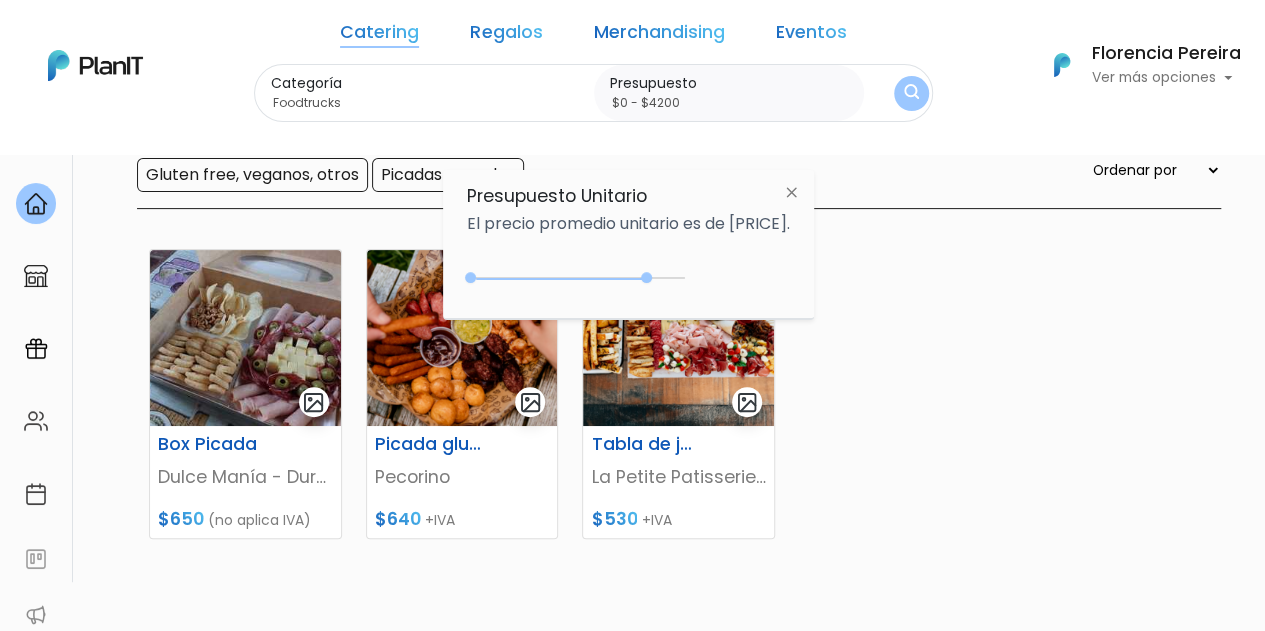 click at bounding box center [911, 93] 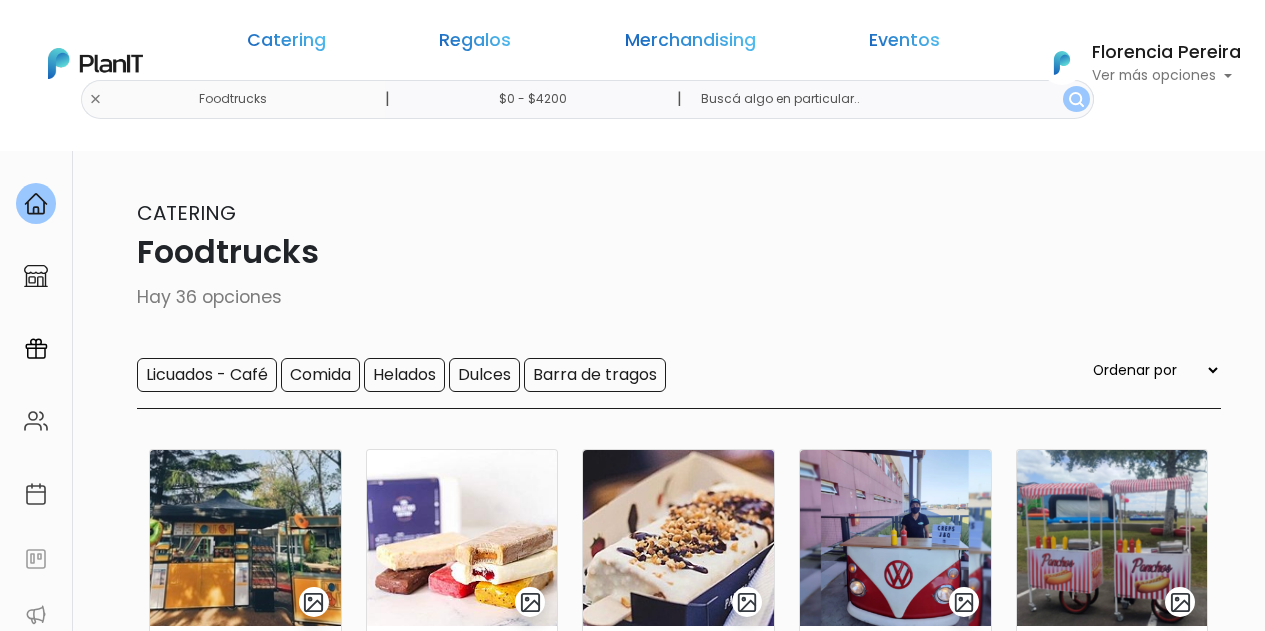 scroll, scrollTop: 0, scrollLeft: 0, axis: both 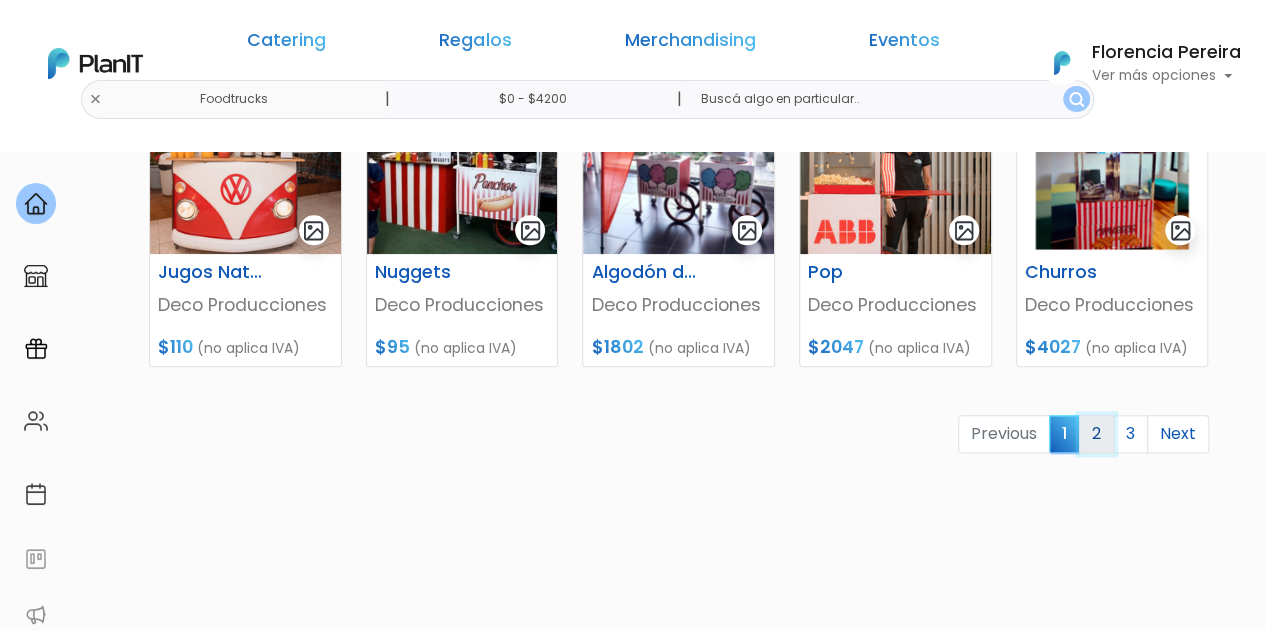 click on "2" at bounding box center [1096, 434] 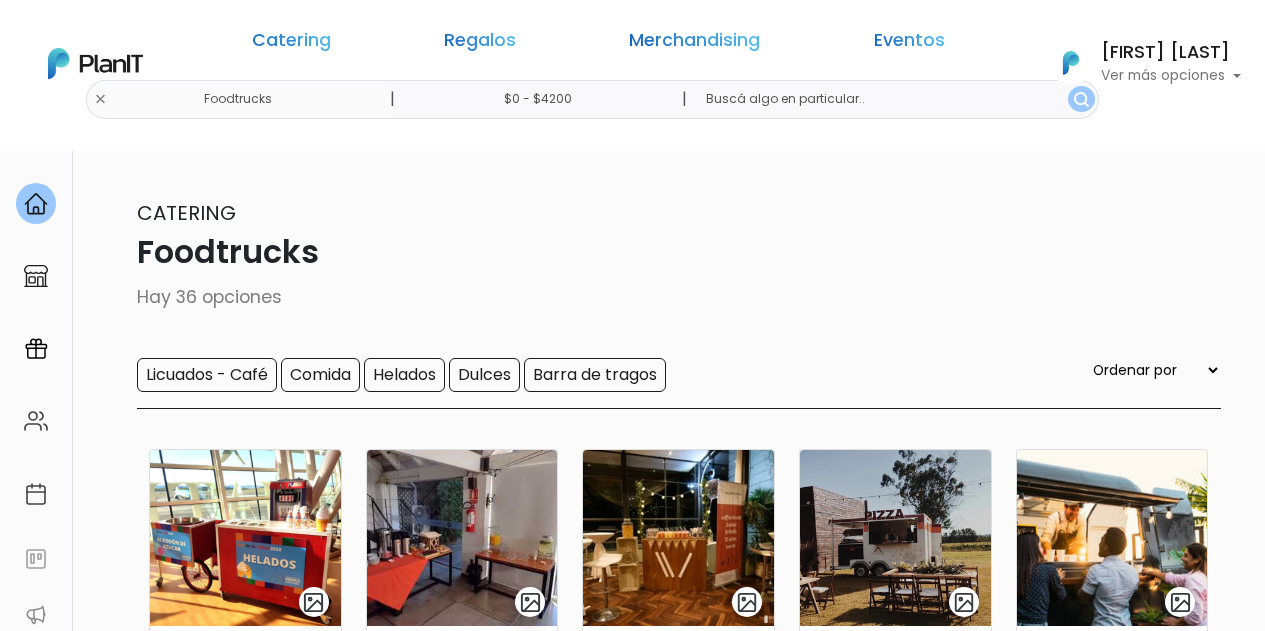scroll, scrollTop: 0, scrollLeft: 0, axis: both 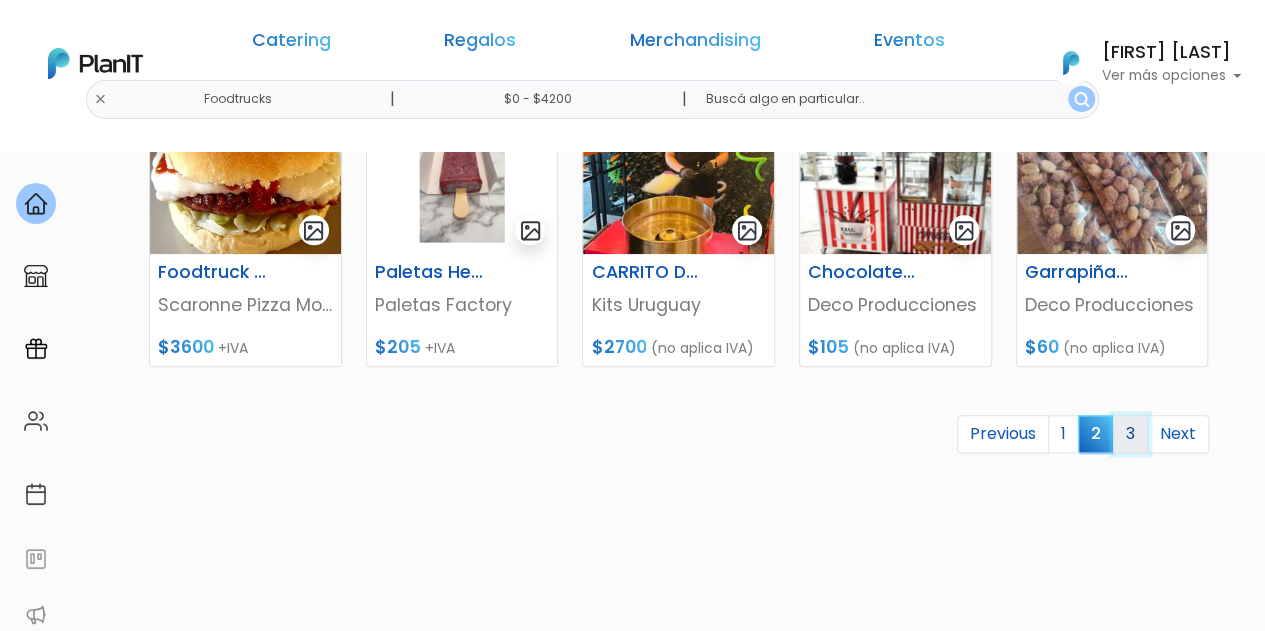 click on "3" at bounding box center [1130, 434] 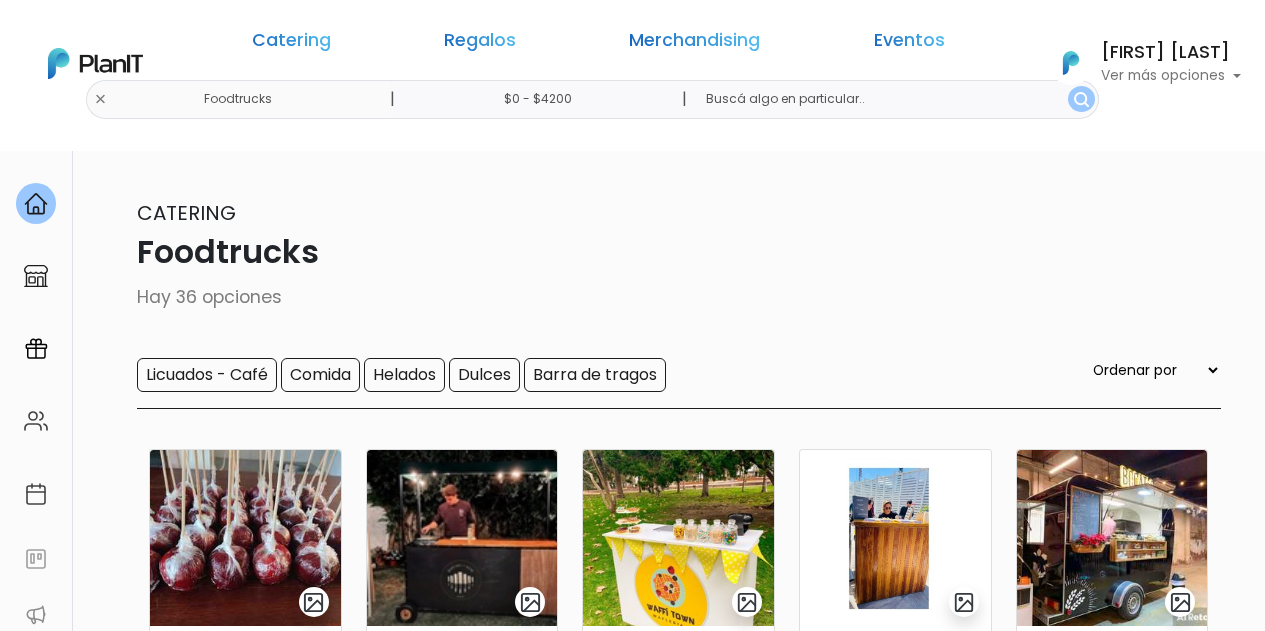 scroll, scrollTop: 0, scrollLeft: 0, axis: both 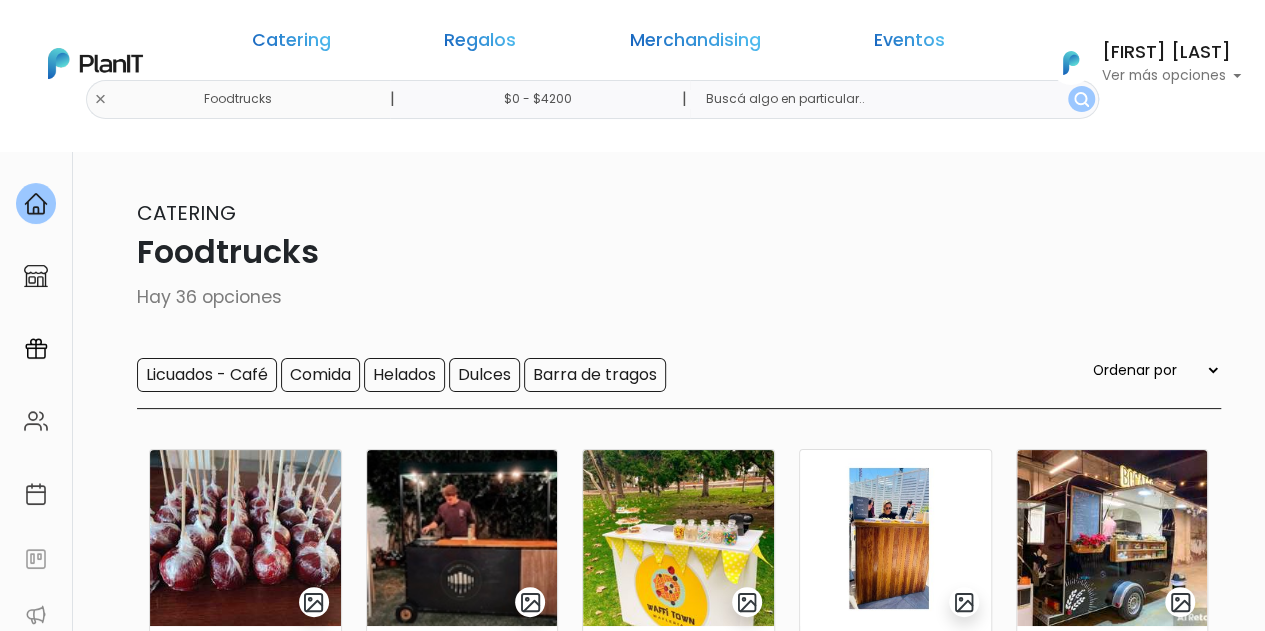 click on "$0 - $4200" at bounding box center (542, 99) 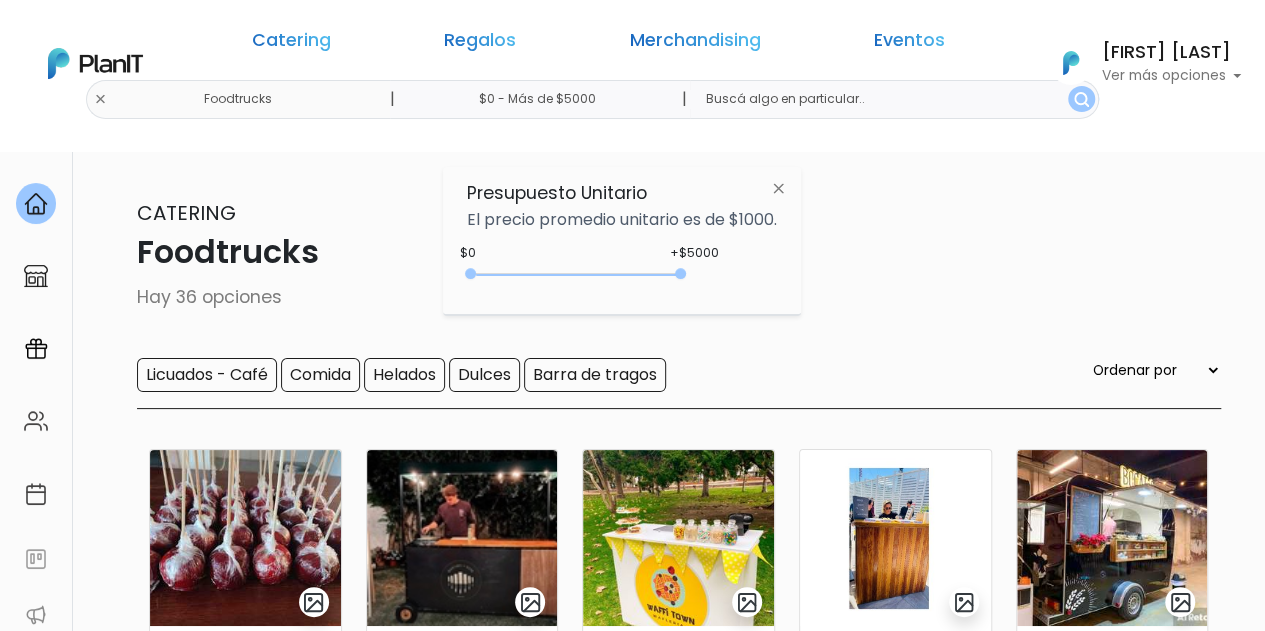 drag, startPoint x: 645, startPoint y: 276, endPoint x: 707, endPoint y: 291, distance: 63.788715 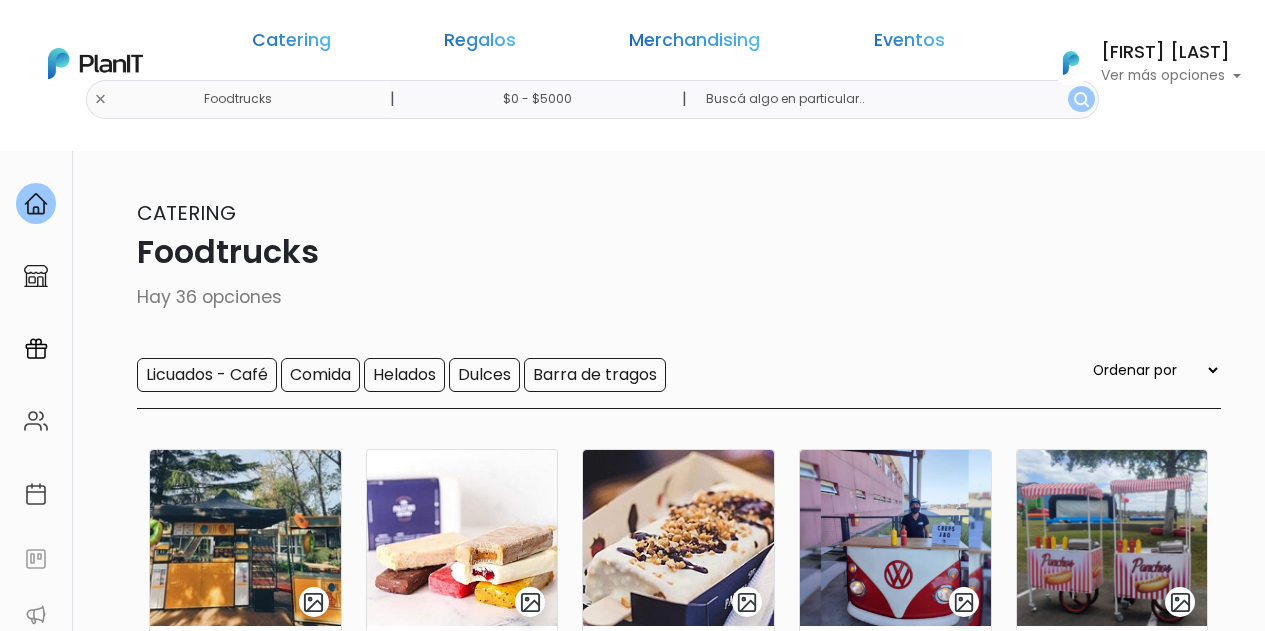 scroll, scrollTop: 0, scrollLeft: 0, axis: both 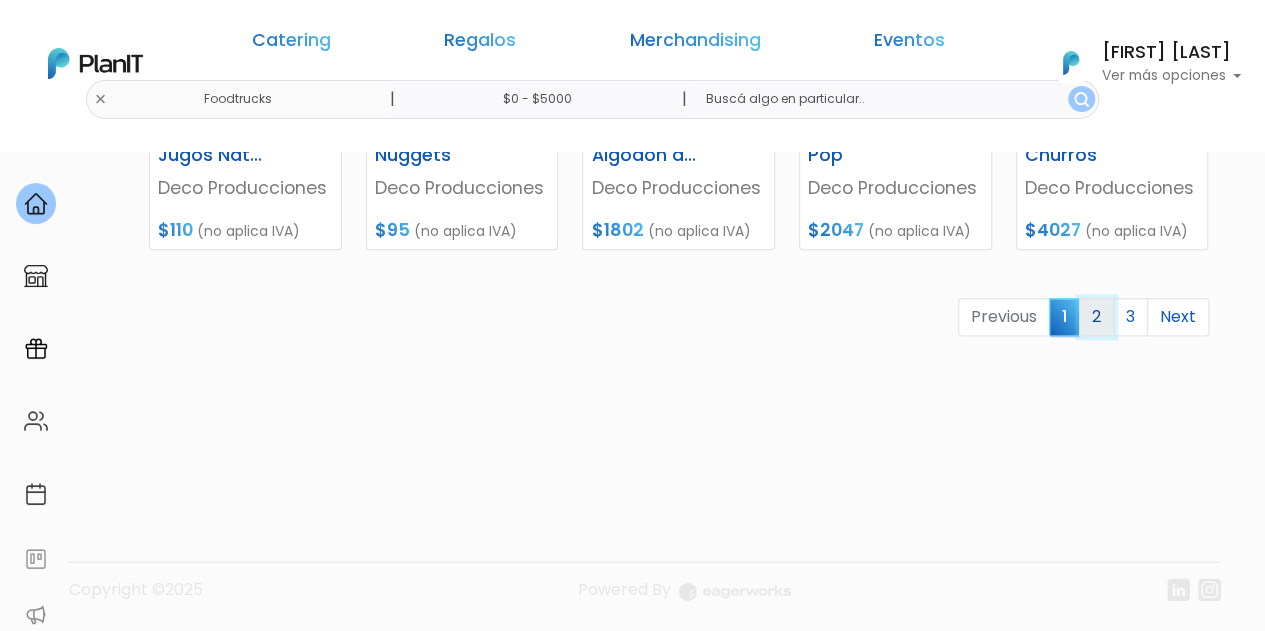 click on "2" at bounding box center [1096, 317] 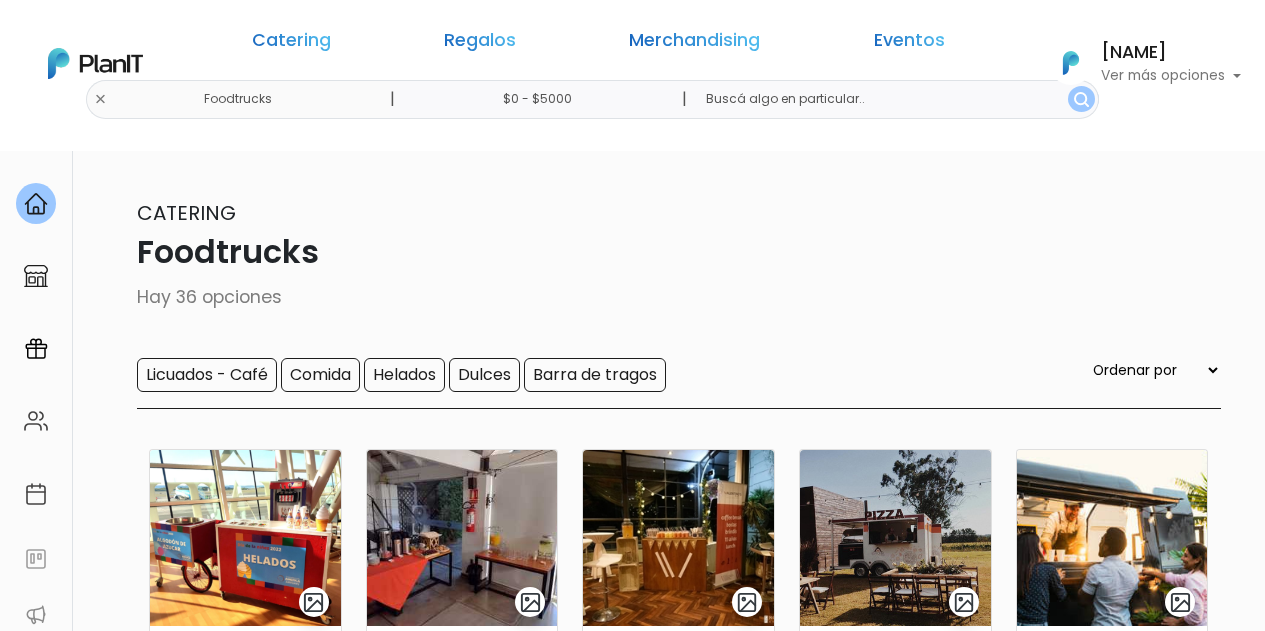 scroll, scrollTop: 0, scrollLeft: 0, axis: both 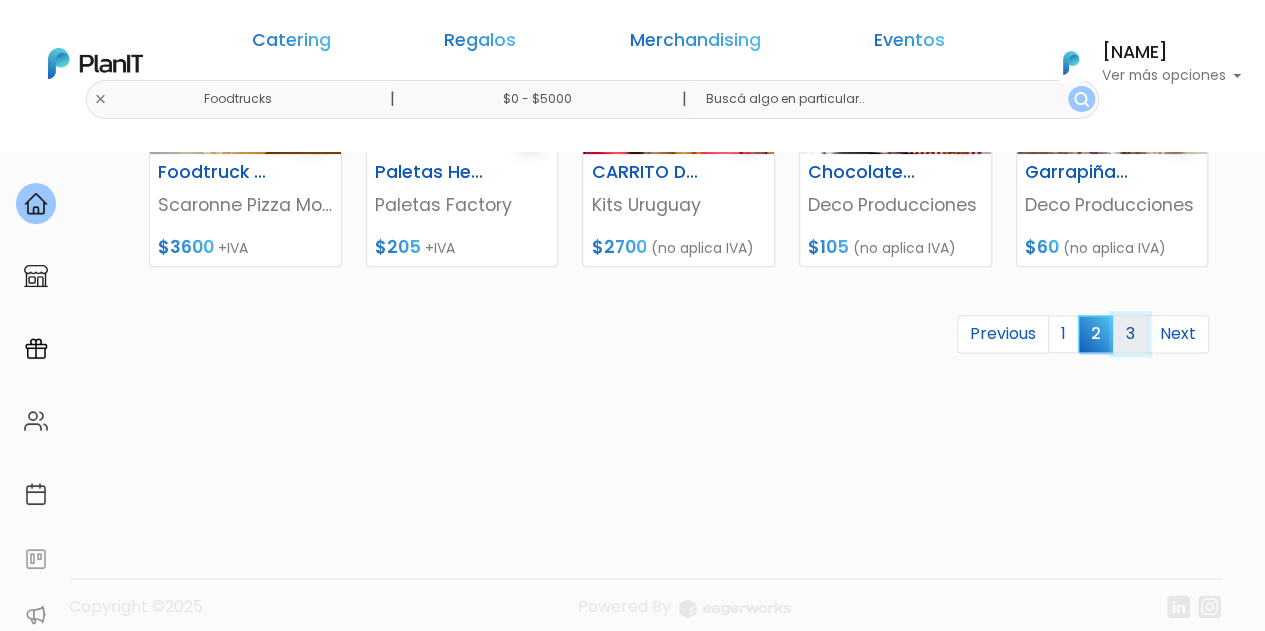 click on "3" at bounding box center (1130, 334) 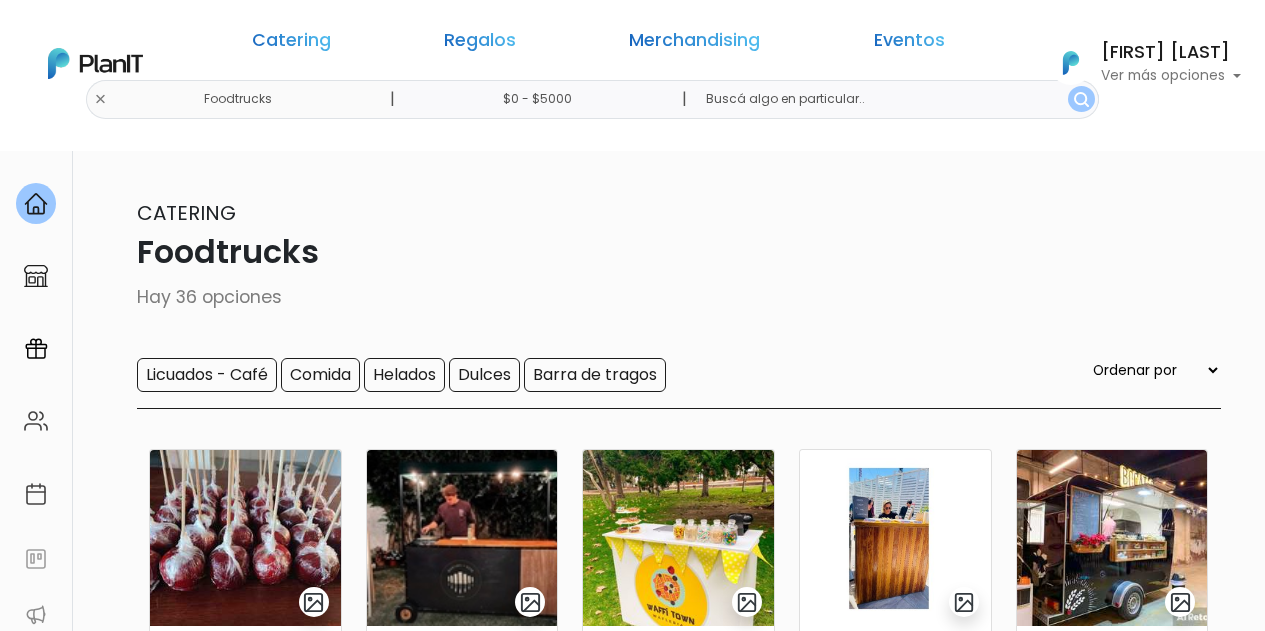 scroll, scrollTop: 0, scrollLeft: 0, axis: both 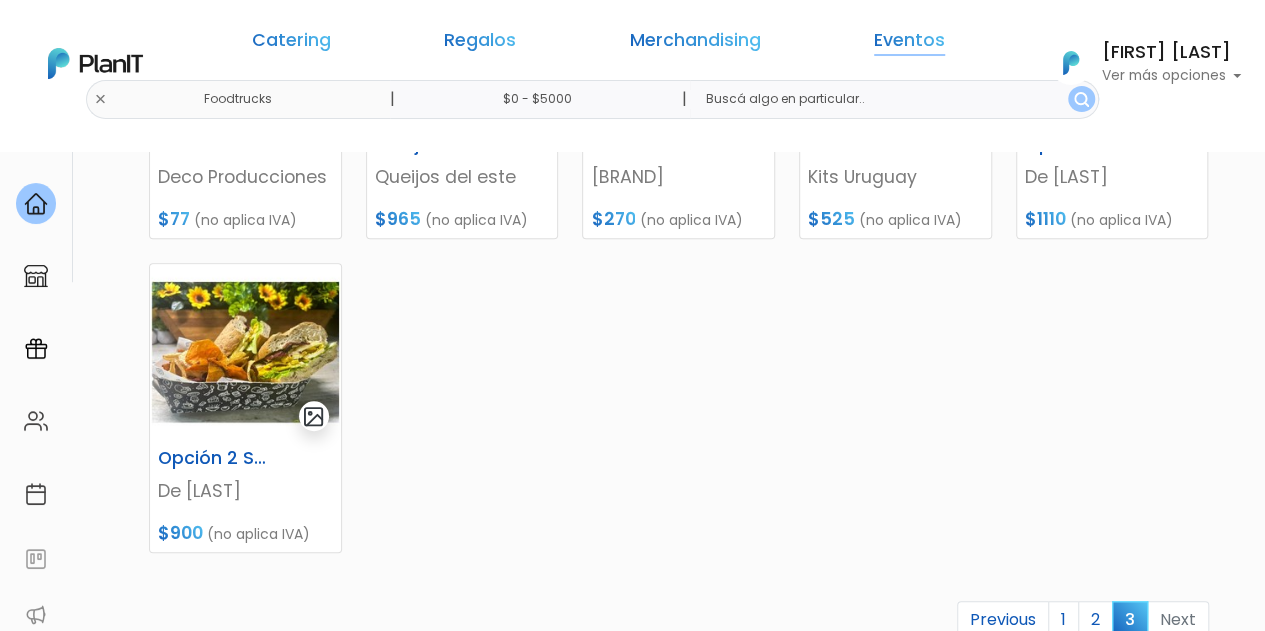 click on "Eventos" at bounding box center [909, 44] 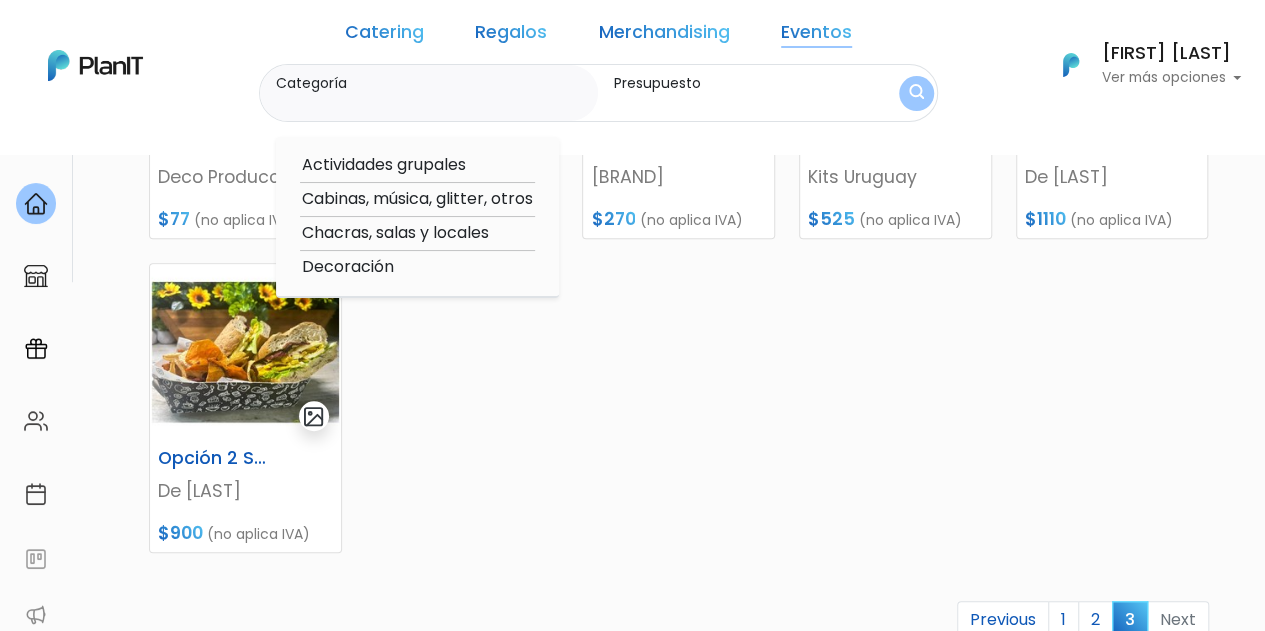 click on "Actividades grupales" at bounding box center (417, 165) 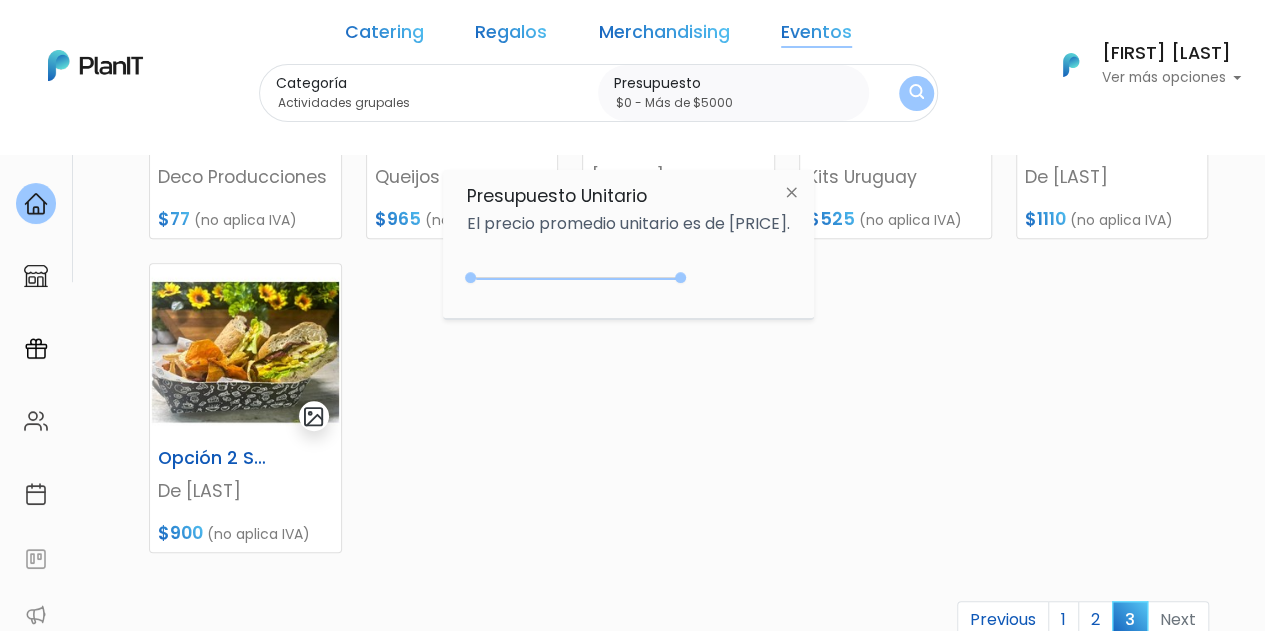 click at bounding box center (916, 93) 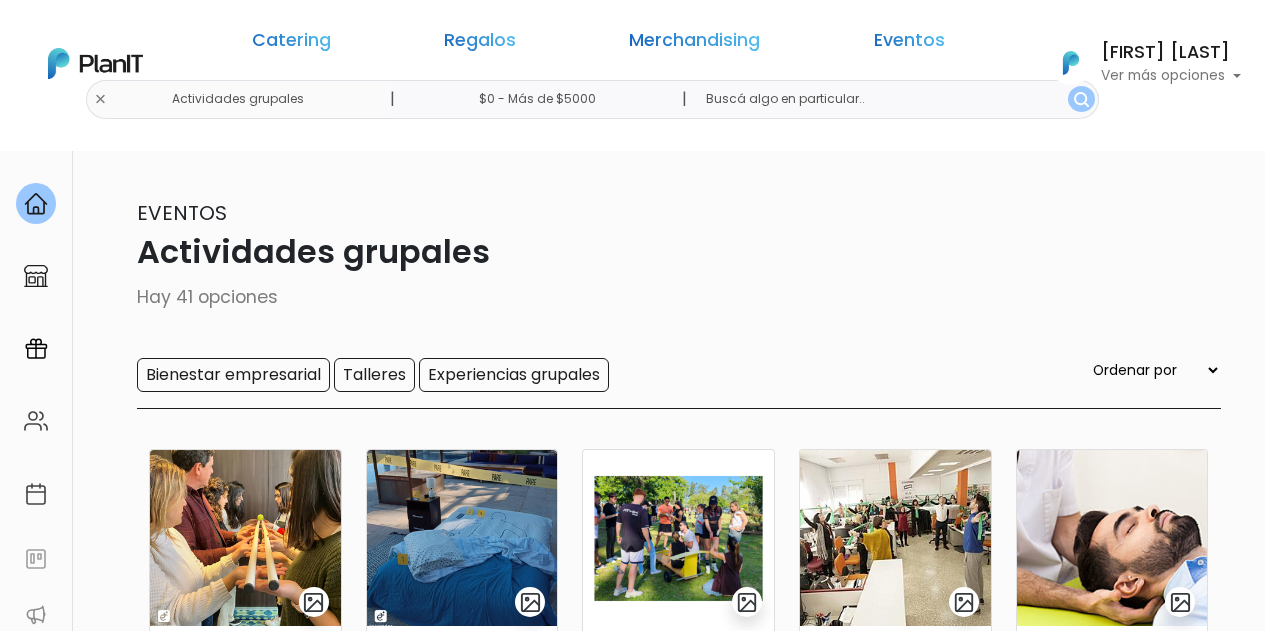 scroll, scrollTop: 0, scrollLeft: 0, axis: both 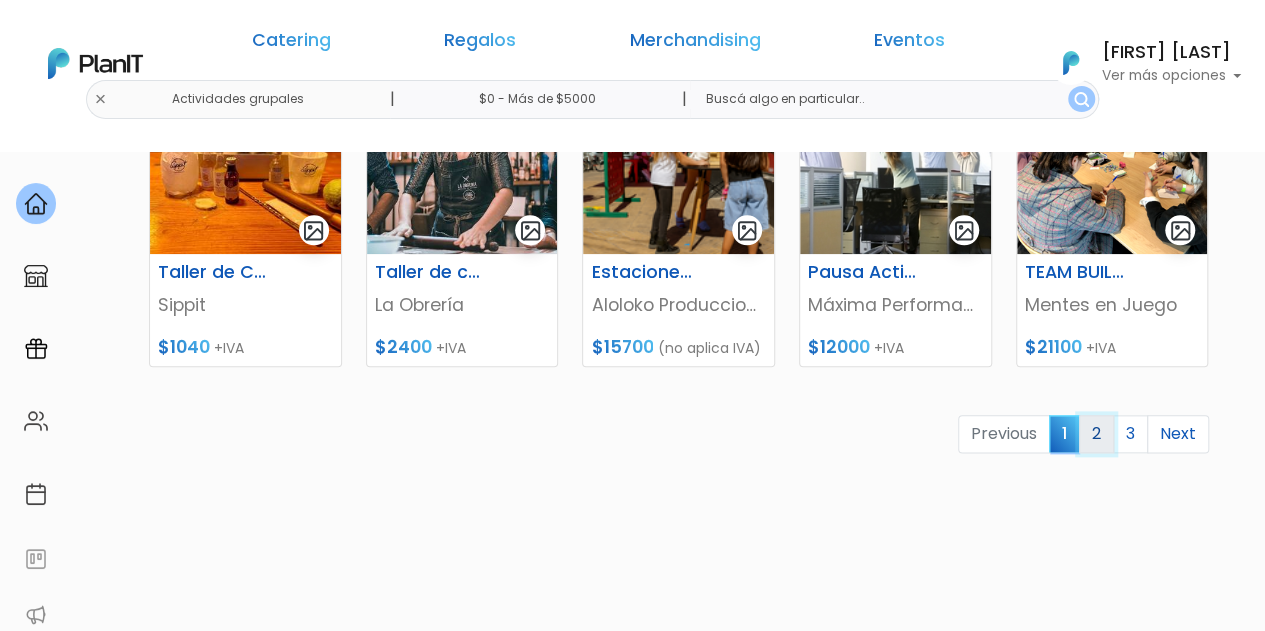 click on "2" at bounding box center [1096, 434] 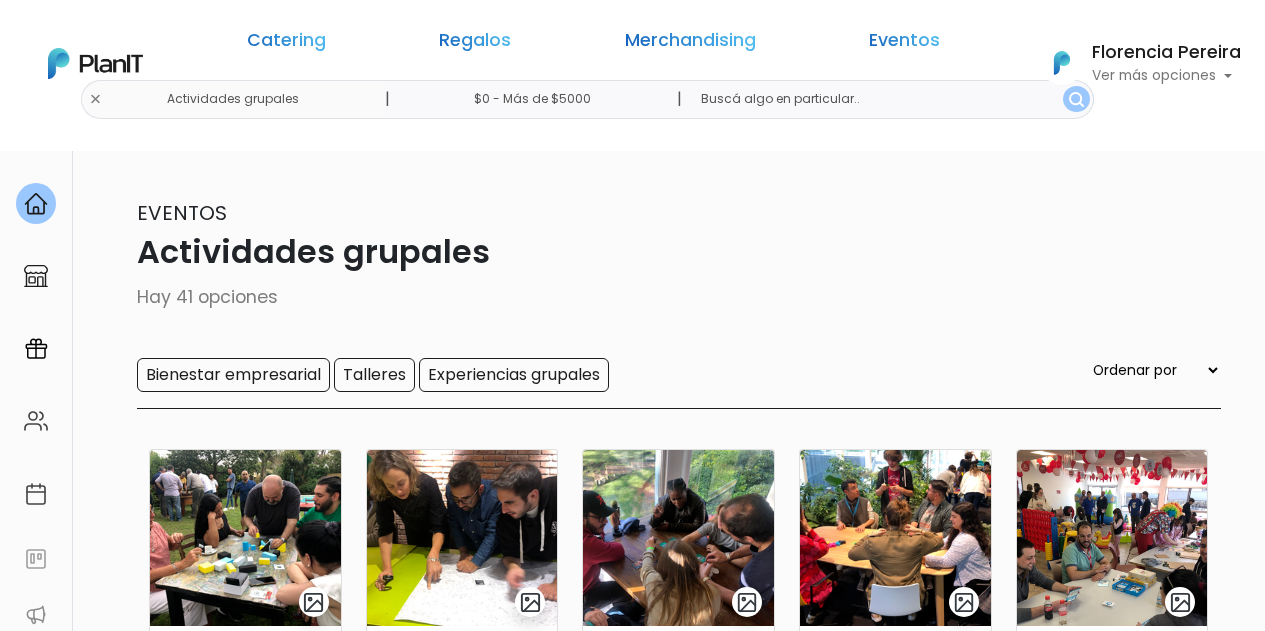 scroll, scrollTop: 0, scrollLeft: 0, axis: both 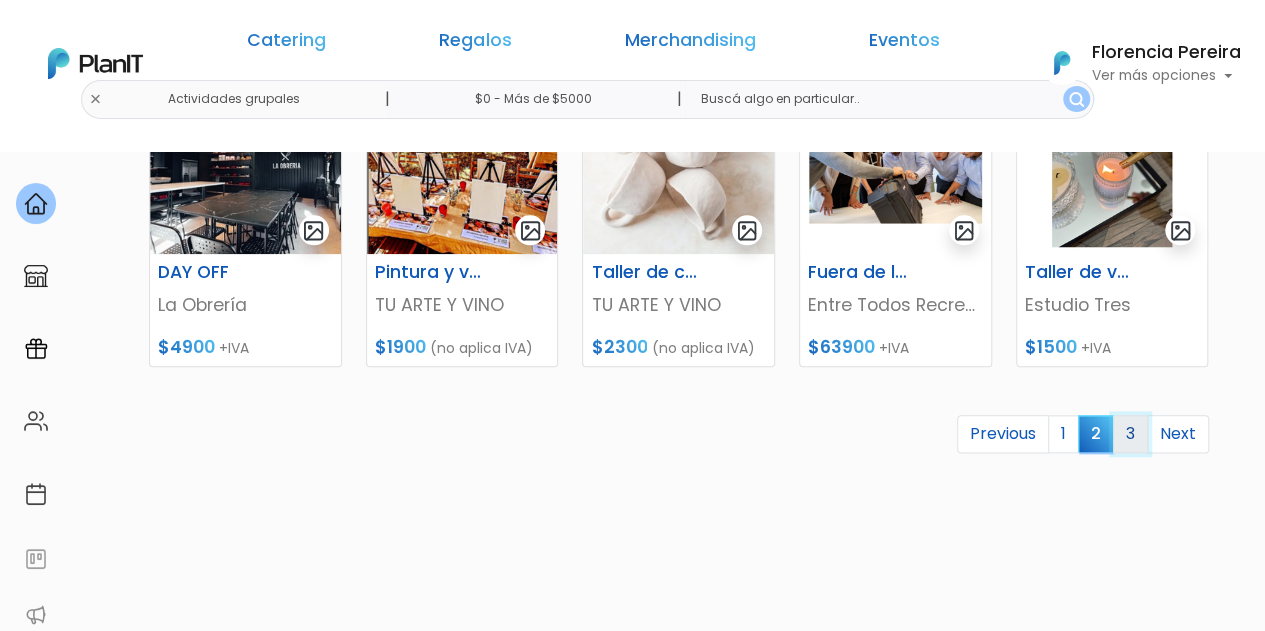 click on "3" at bounding box center [1131, 434] 